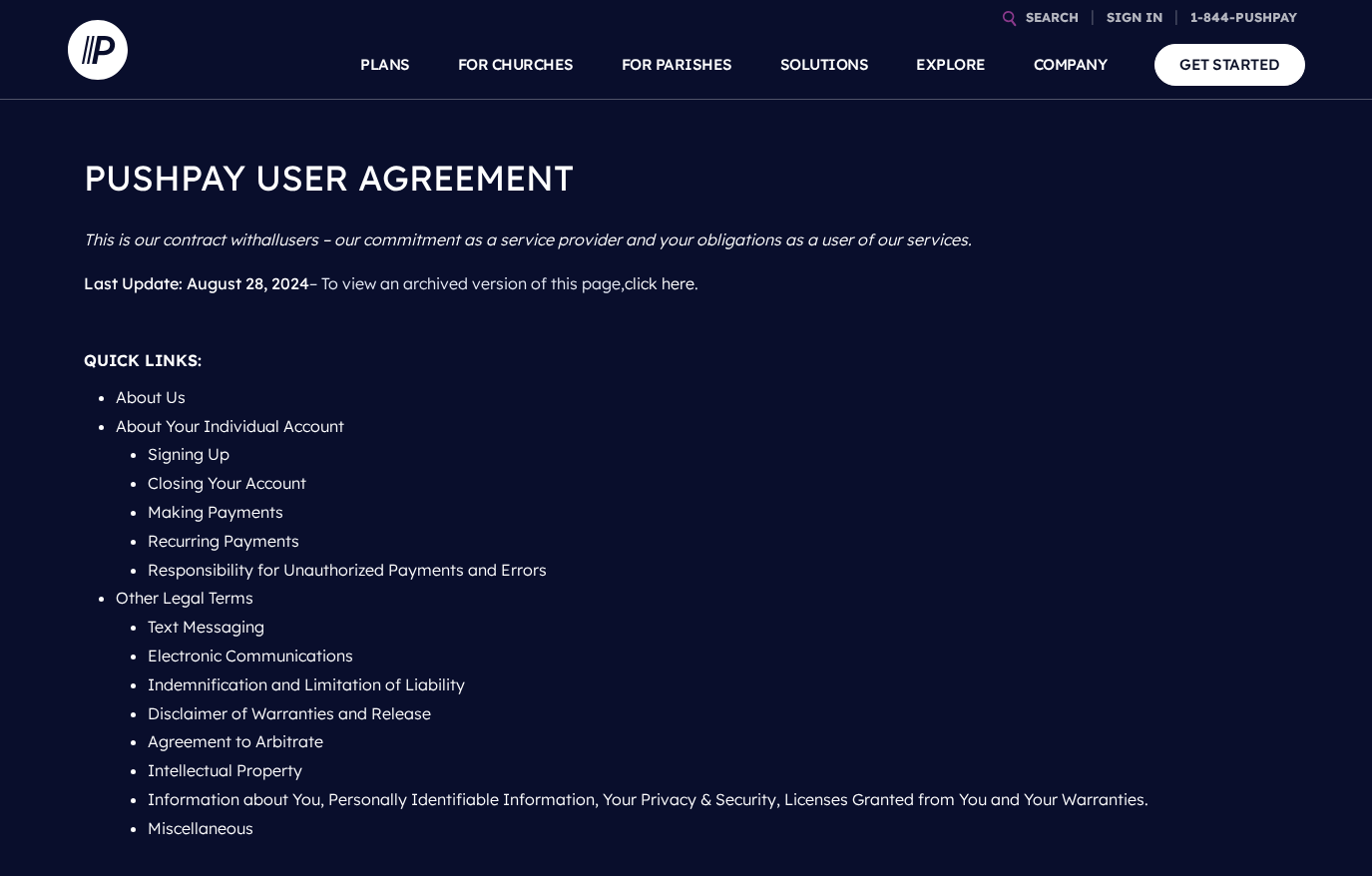 scroll, scrollTop: 0, scrollLeft: 0, axis: both 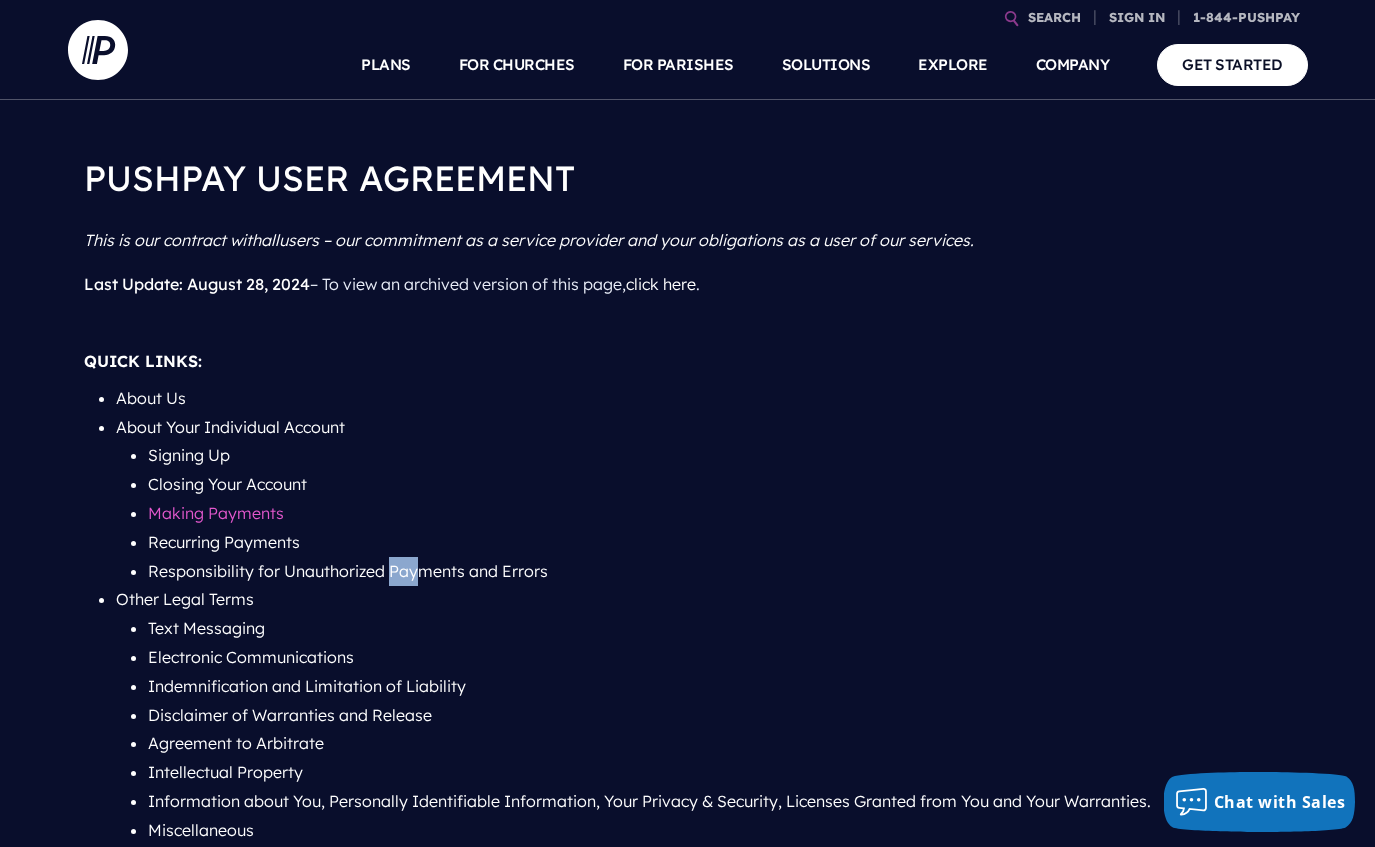 click on "Making Payments" at bounding box center [216, 513] 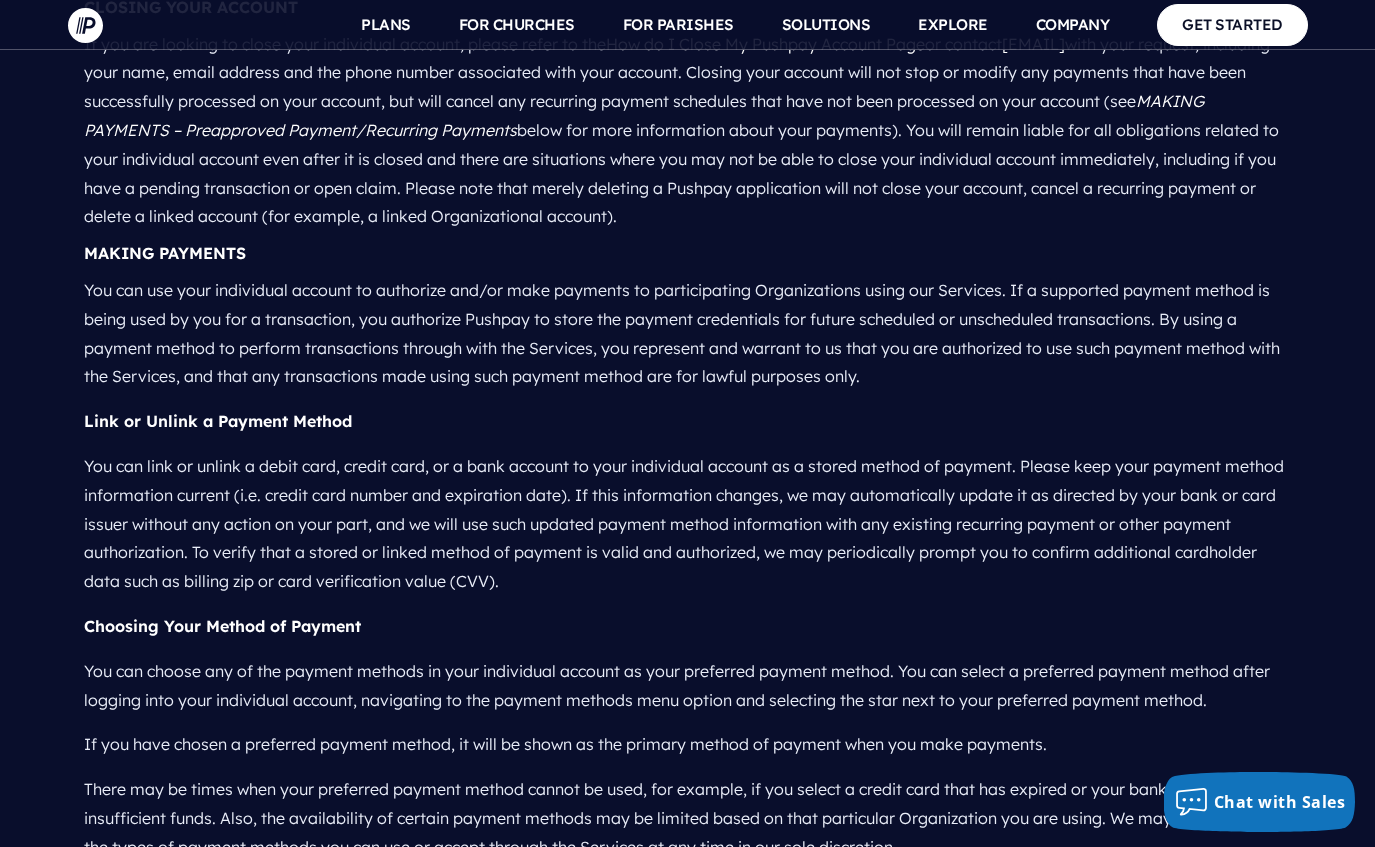 scroll, scrollTop: 2959, scrollLeft: 0, axis: vertical 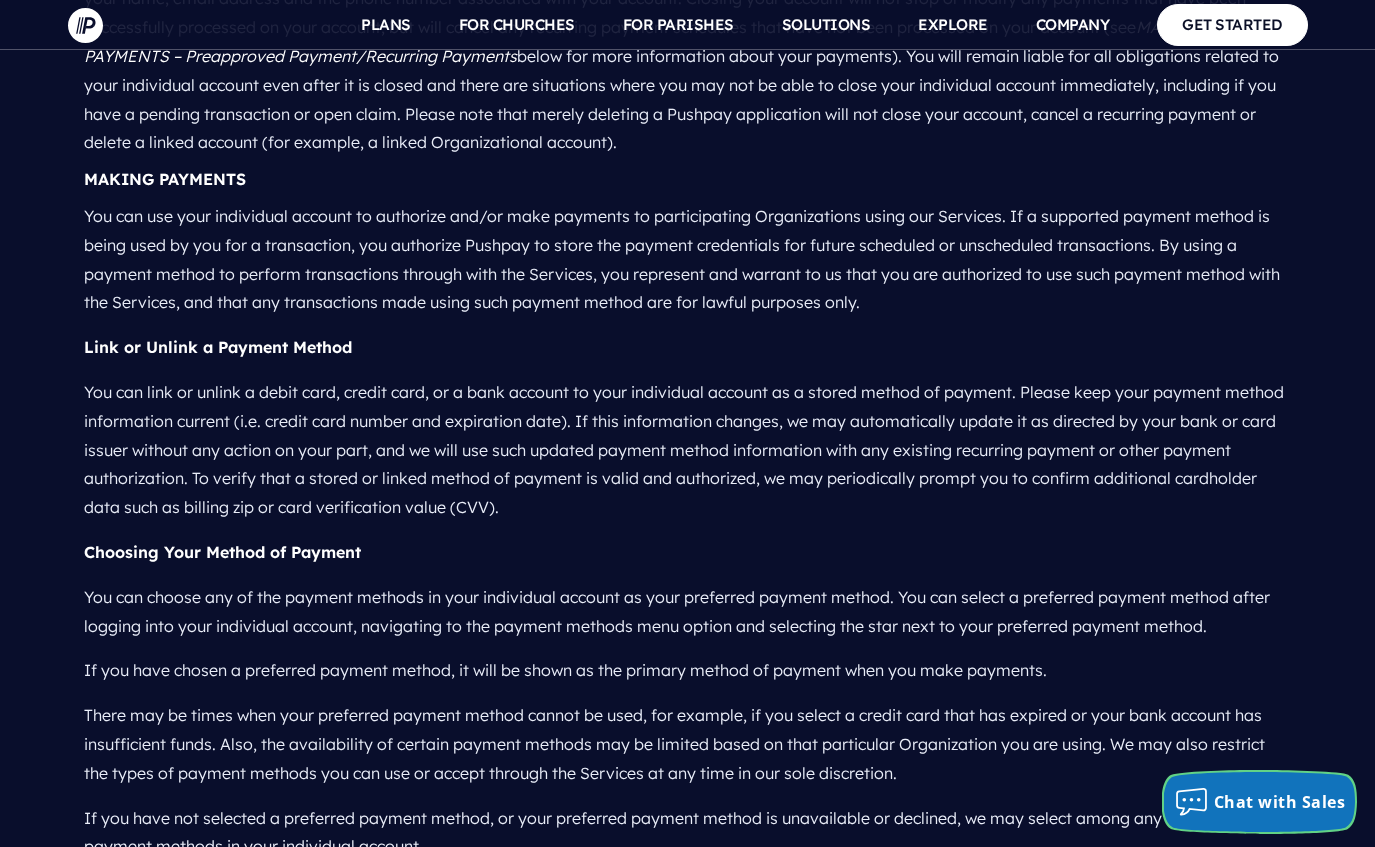 click on "Chat with Sales" at bounding box center (1280, 802) 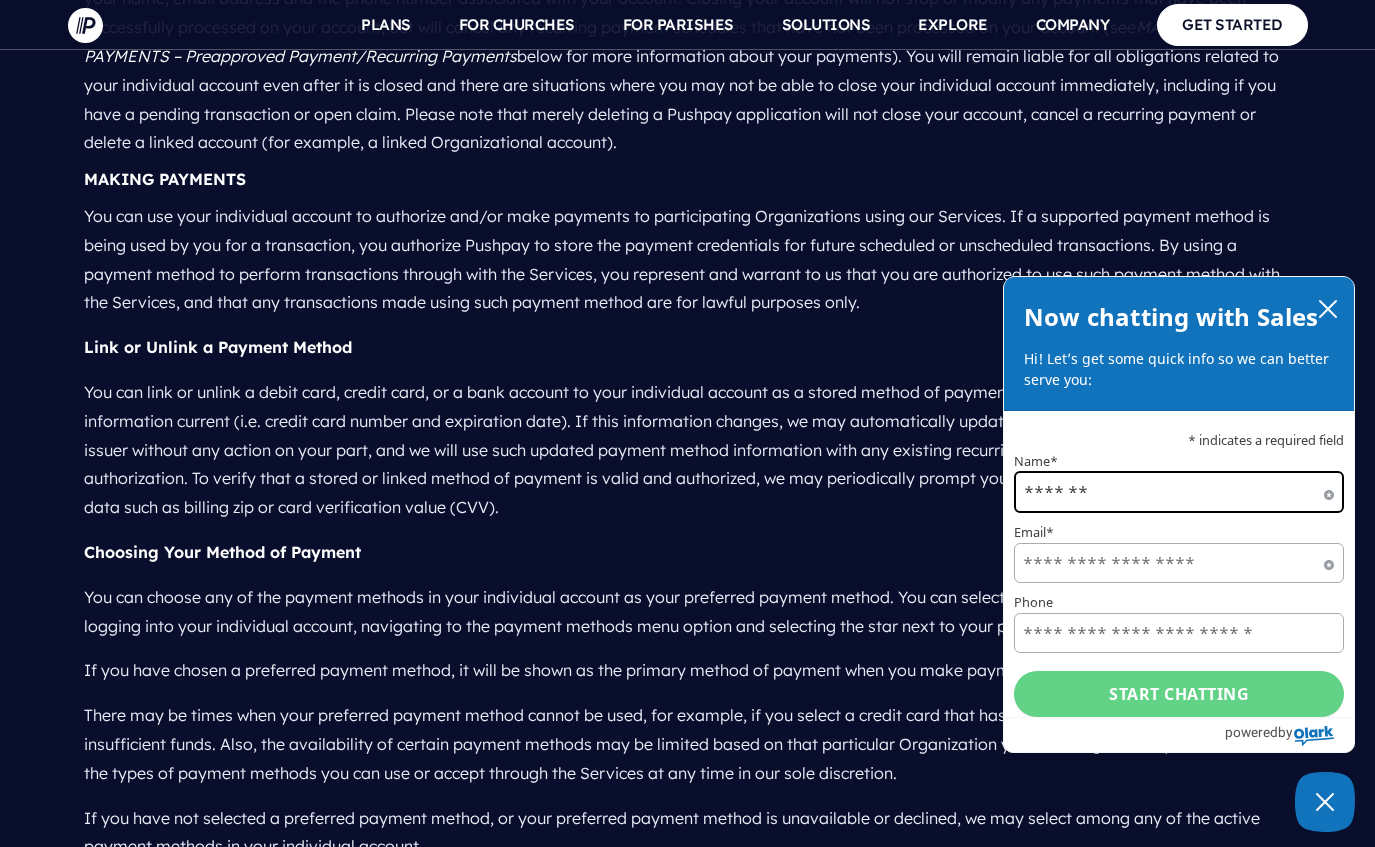 type on "*******" 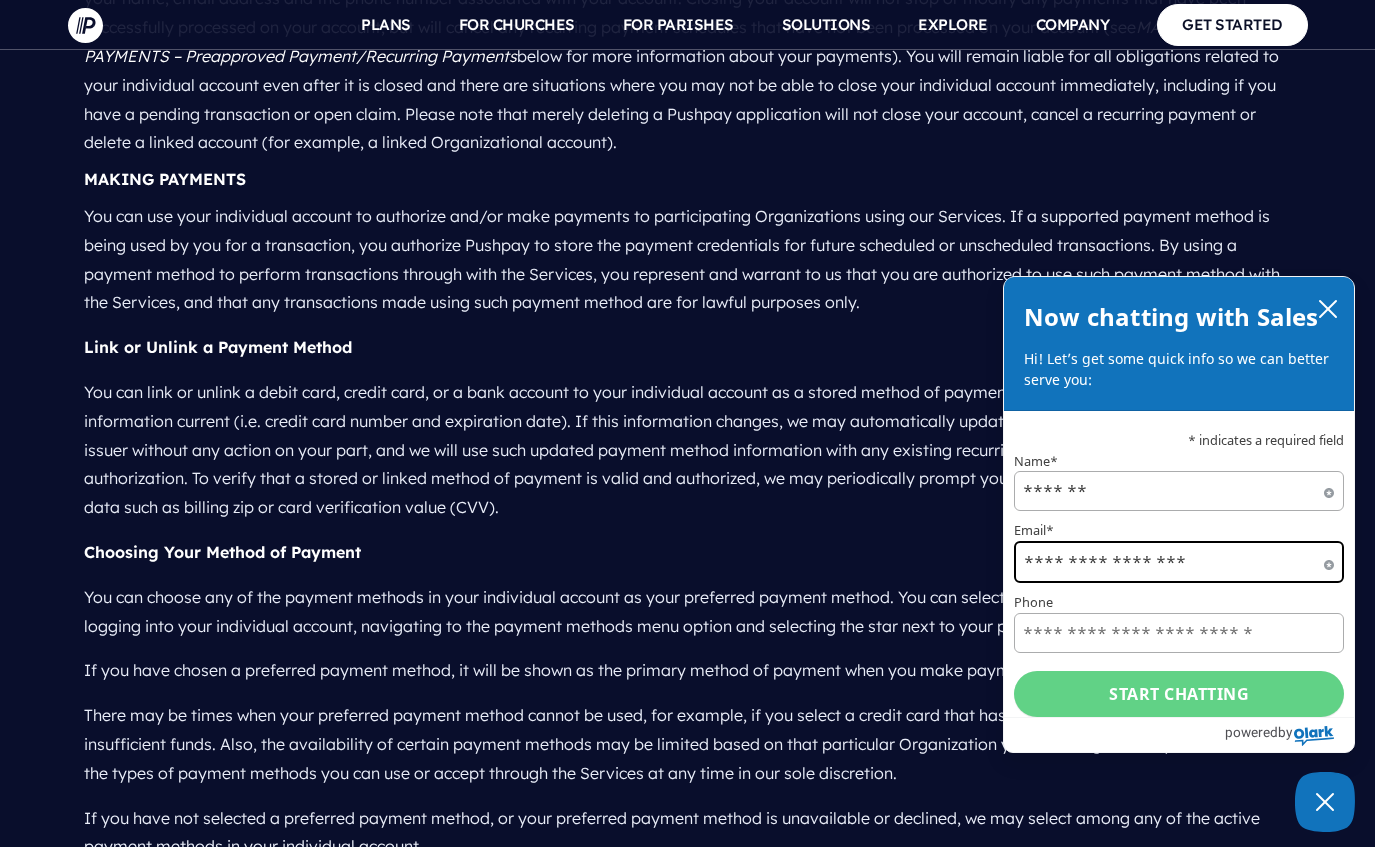 type on "**********" 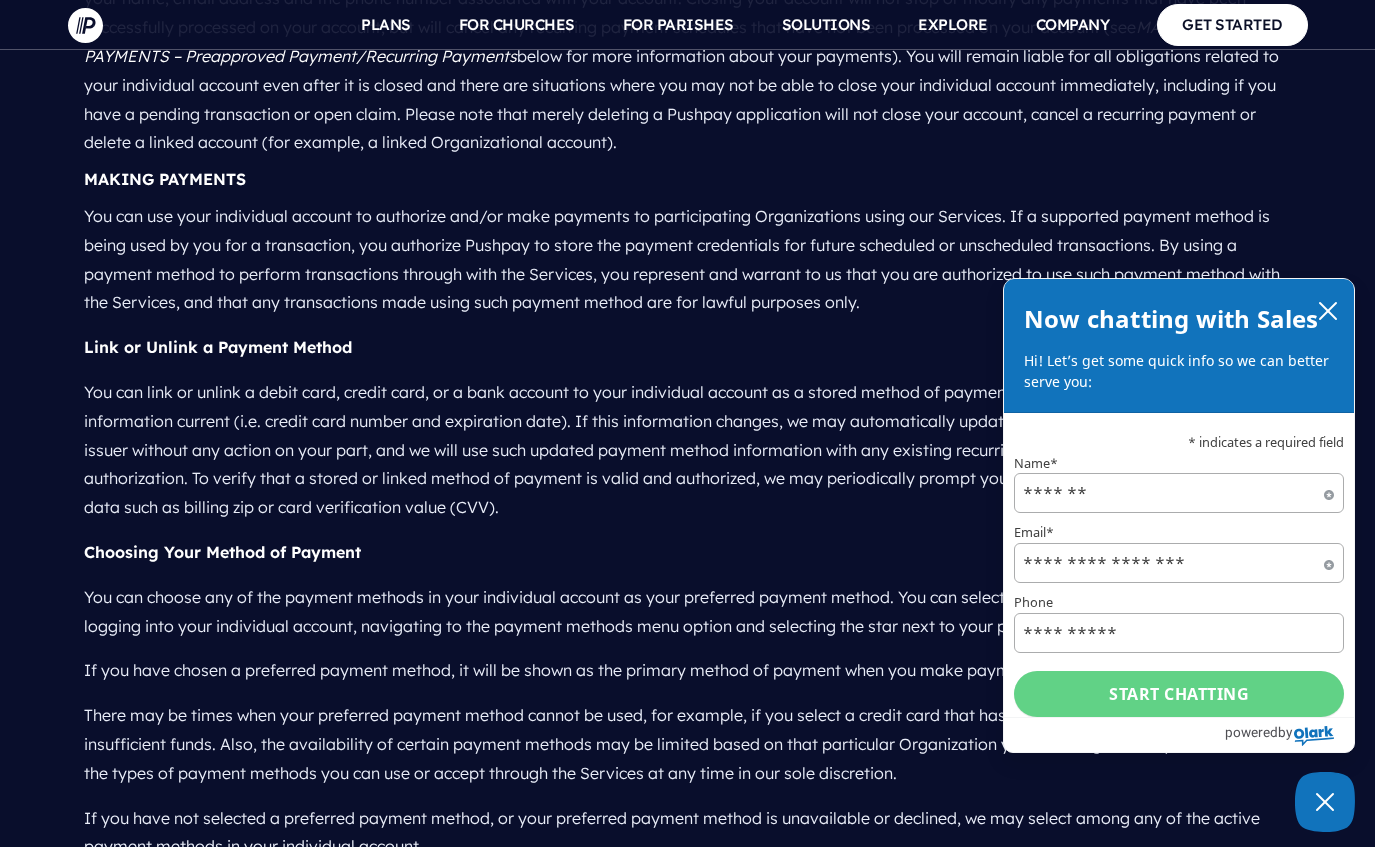 type on "**********" 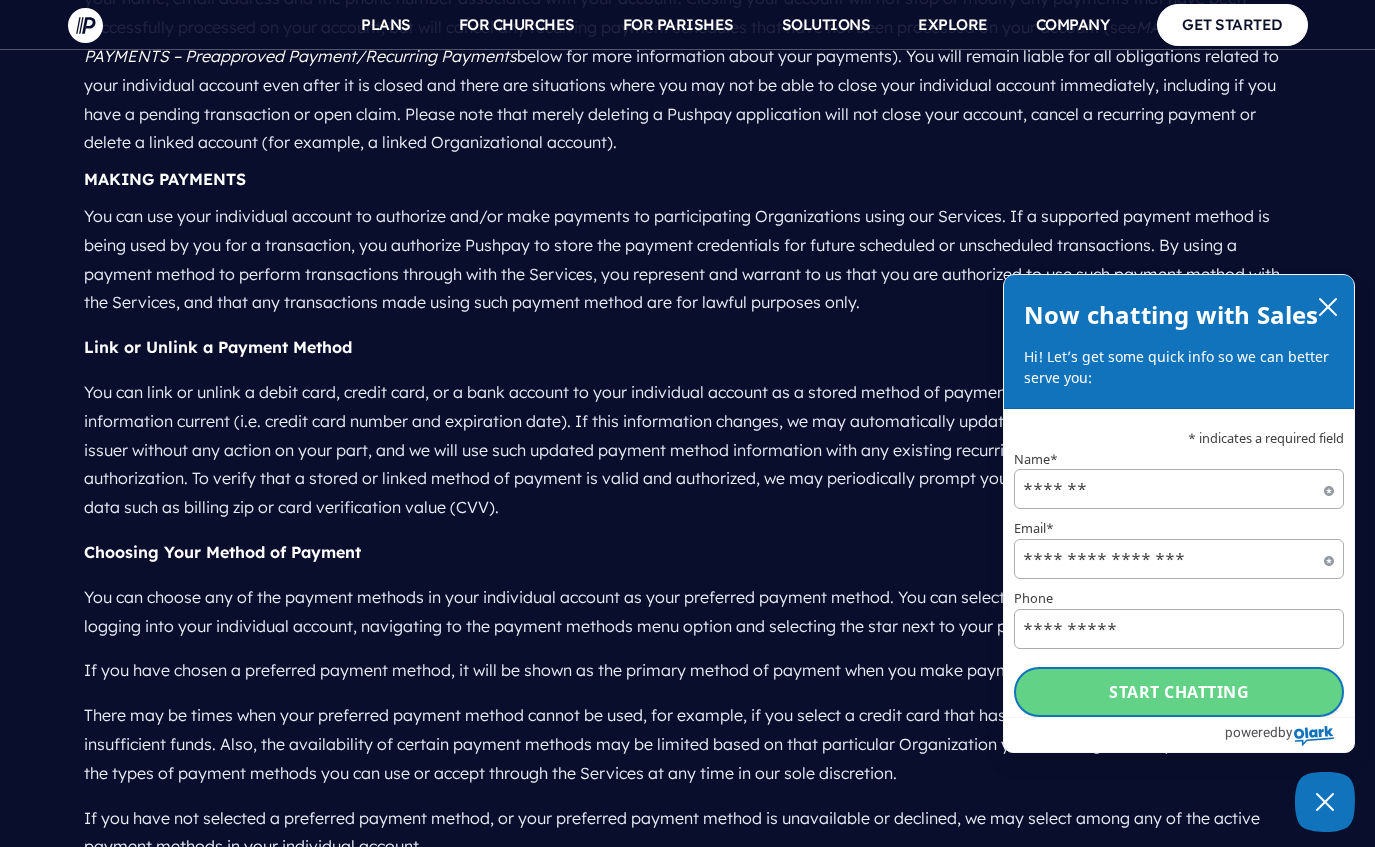 click on "Start chatting" at bounding box center (1179, 692) 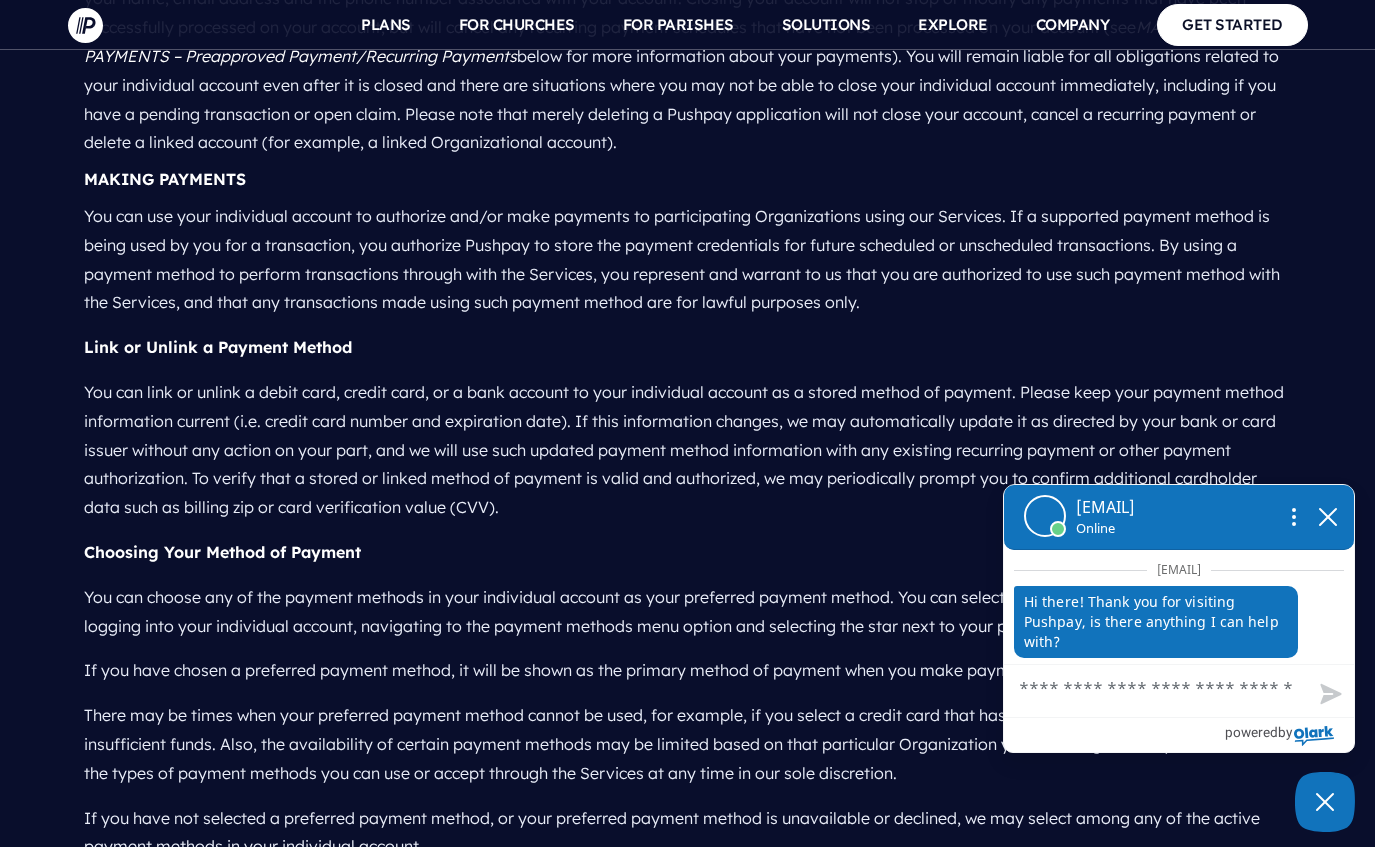 click on "Chat with Sales" at bounding box center [1179, 691] 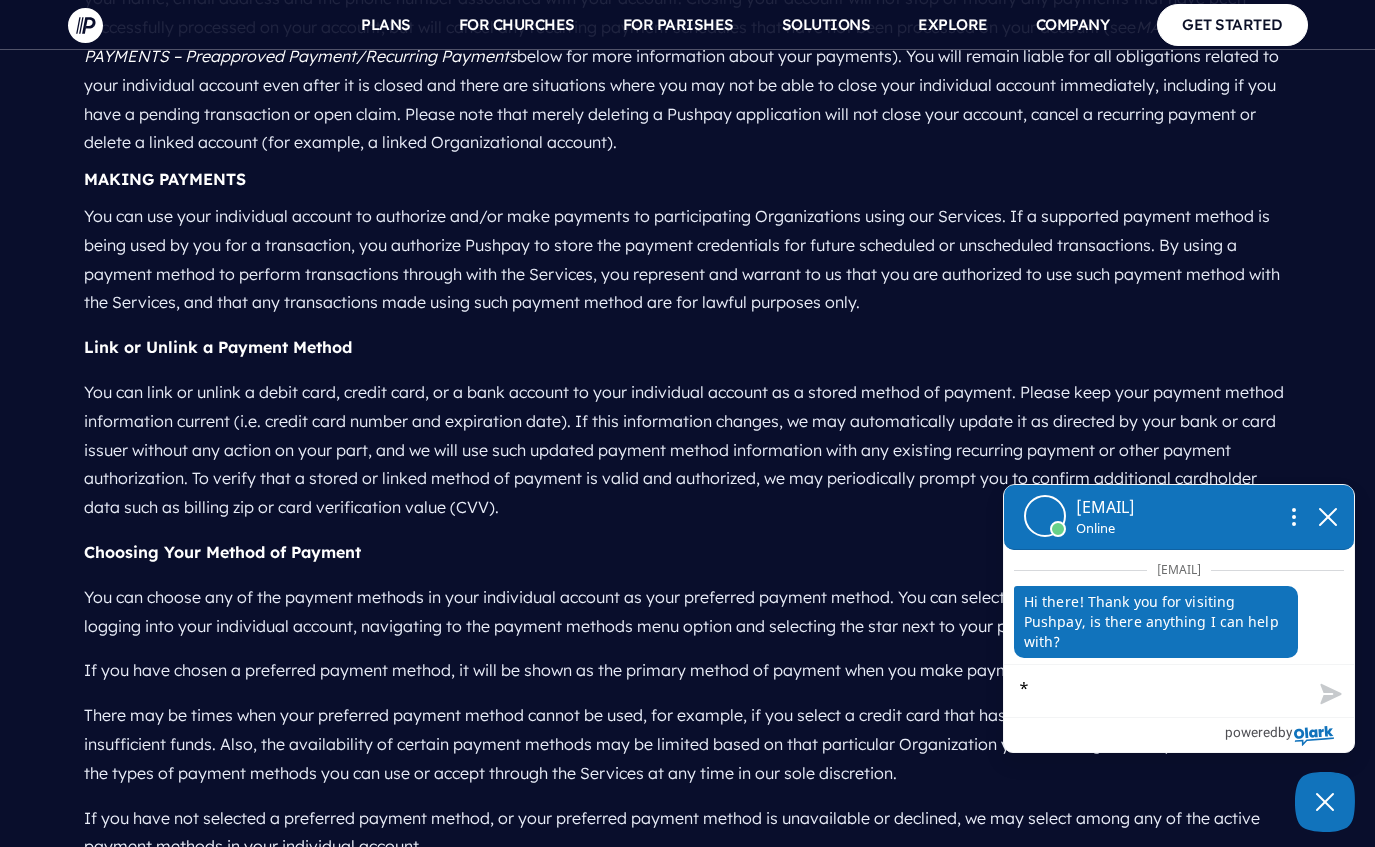 type on "**" 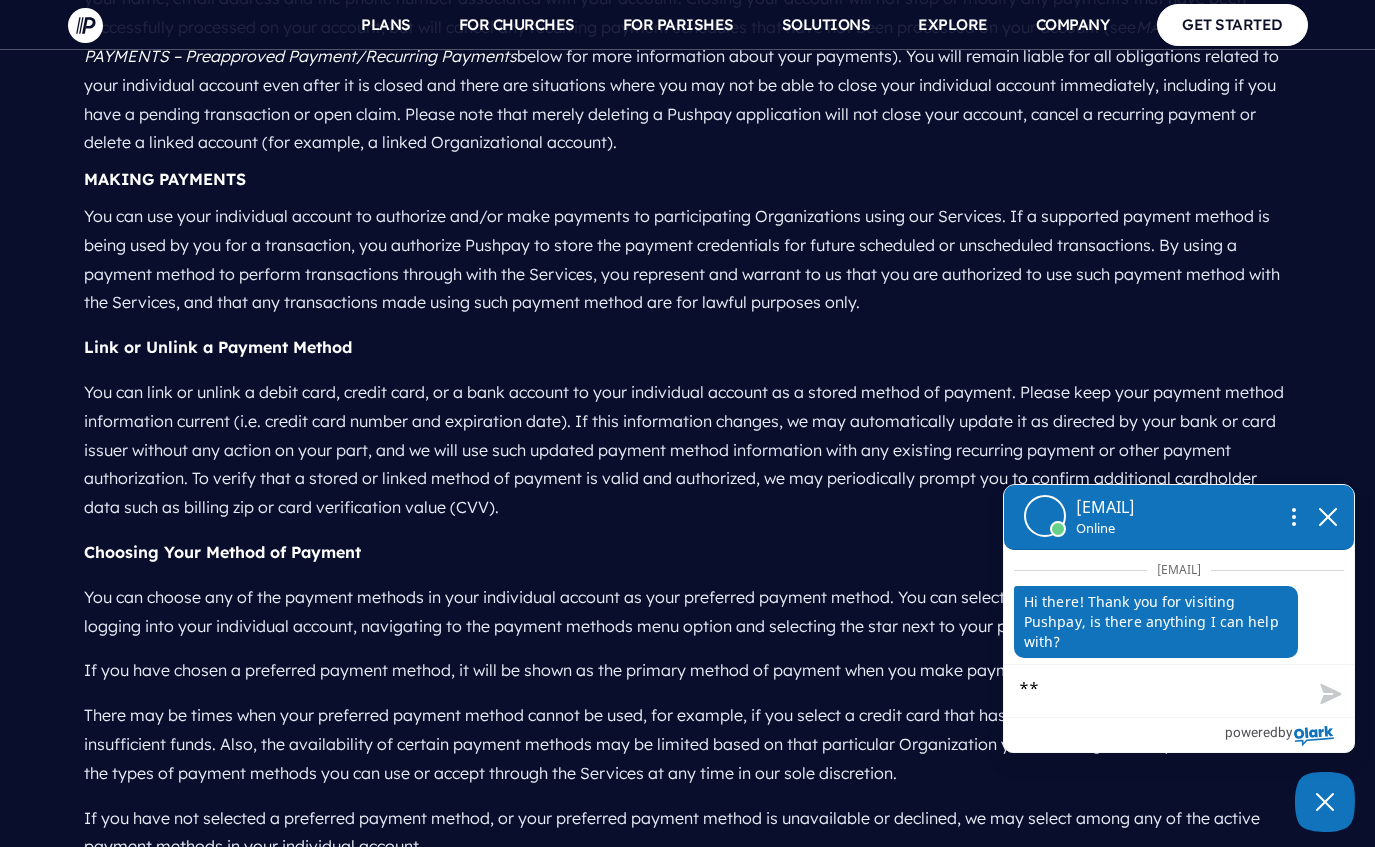 type on "***" 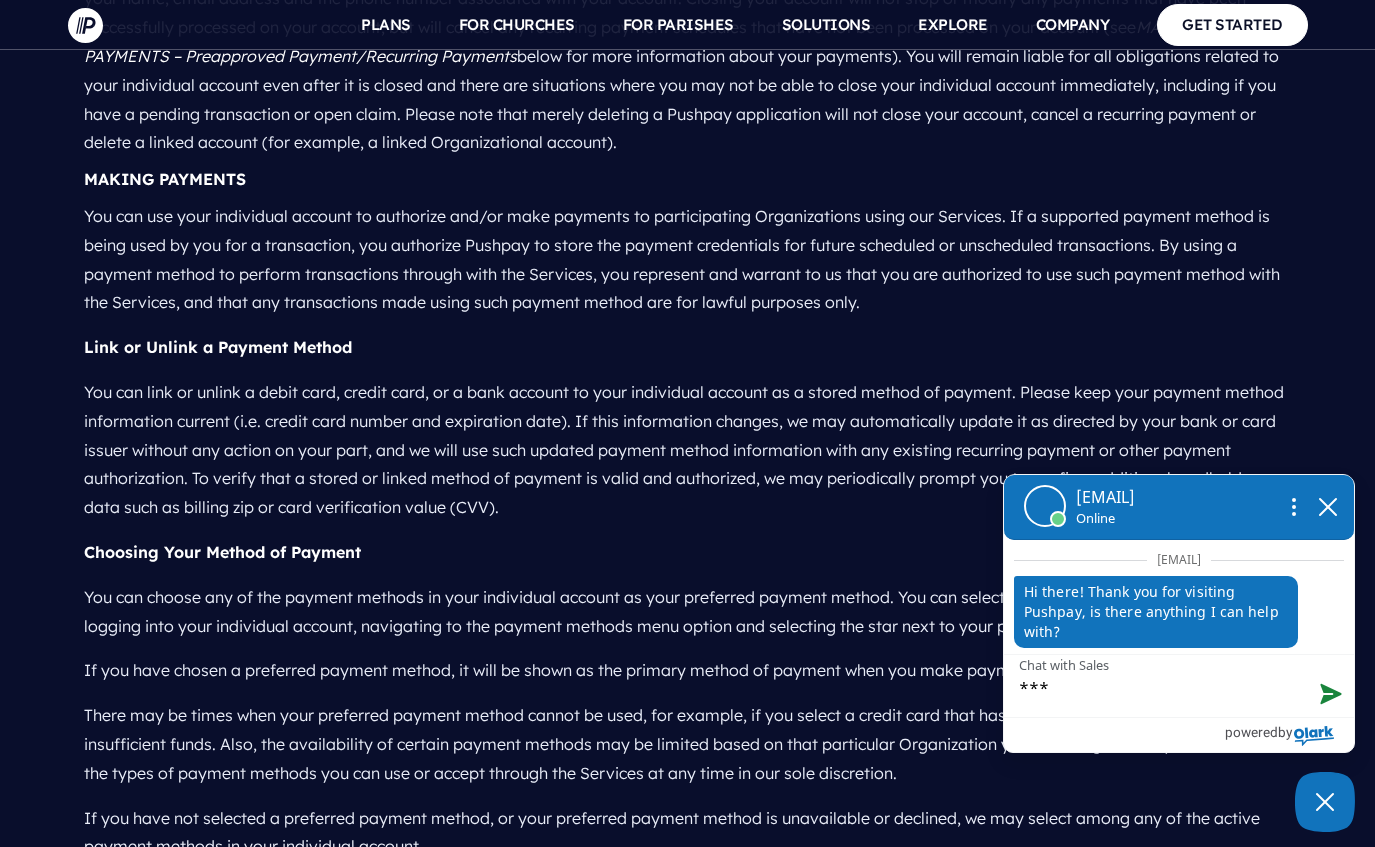 type on "****" 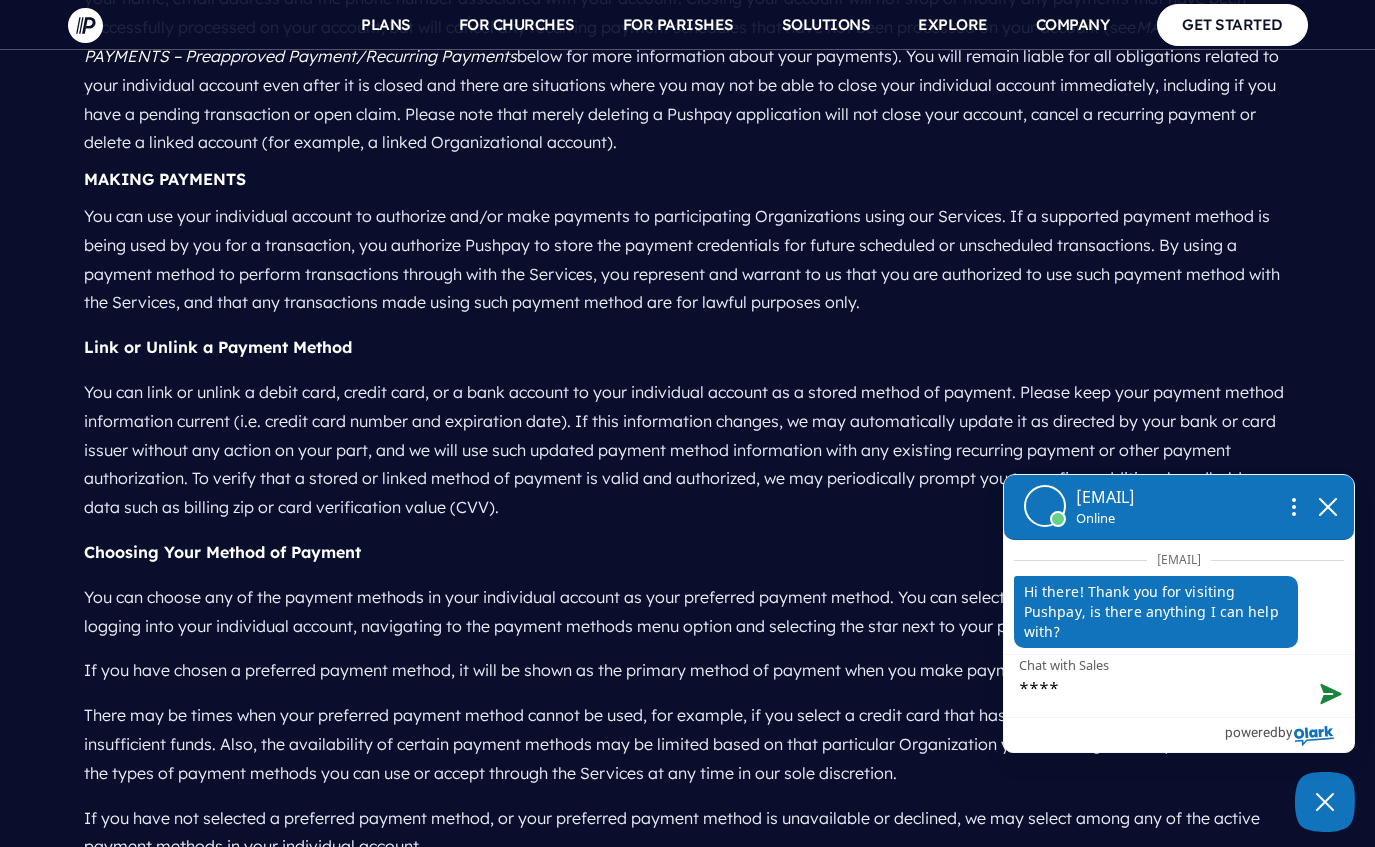 type 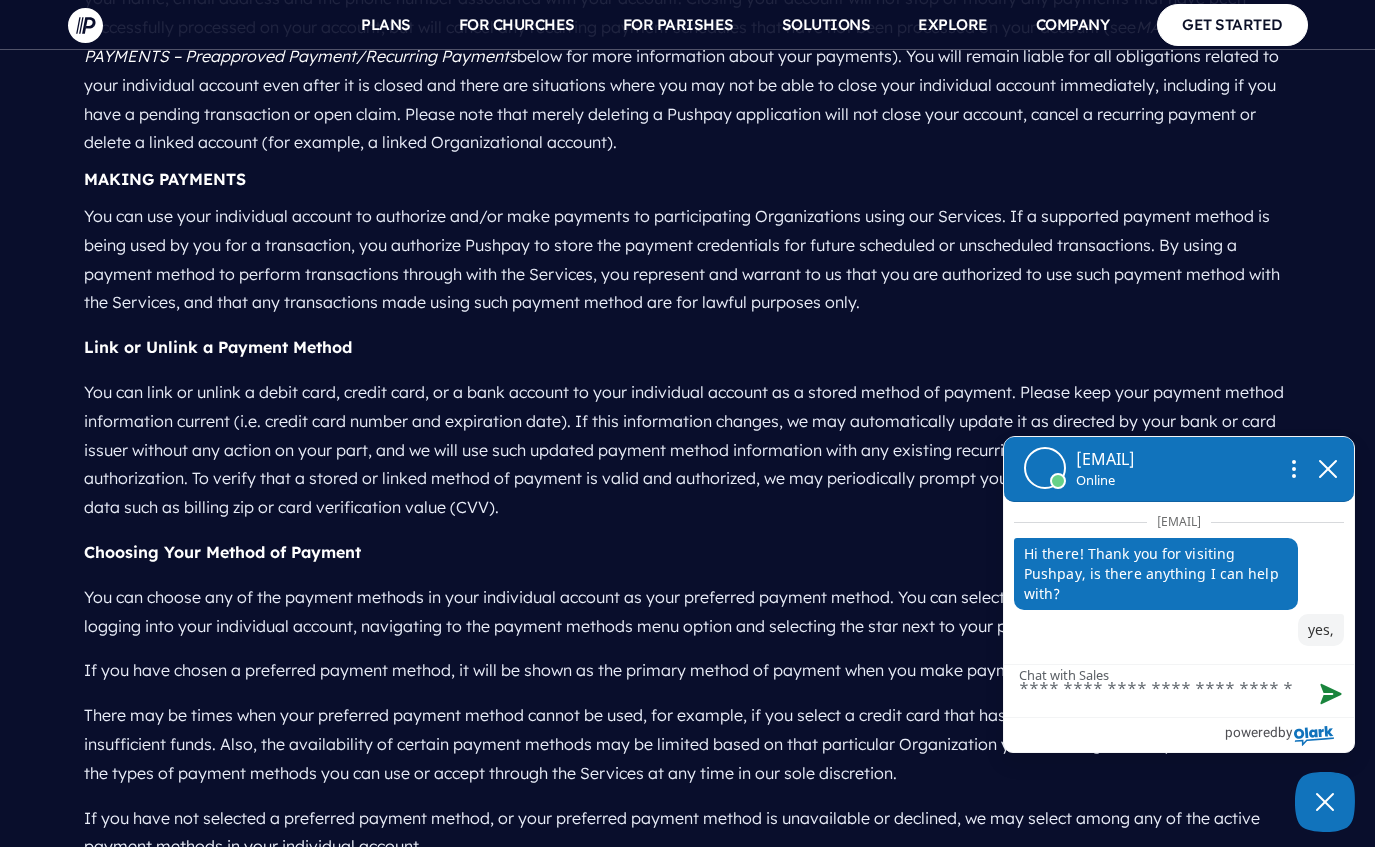 type on "*" 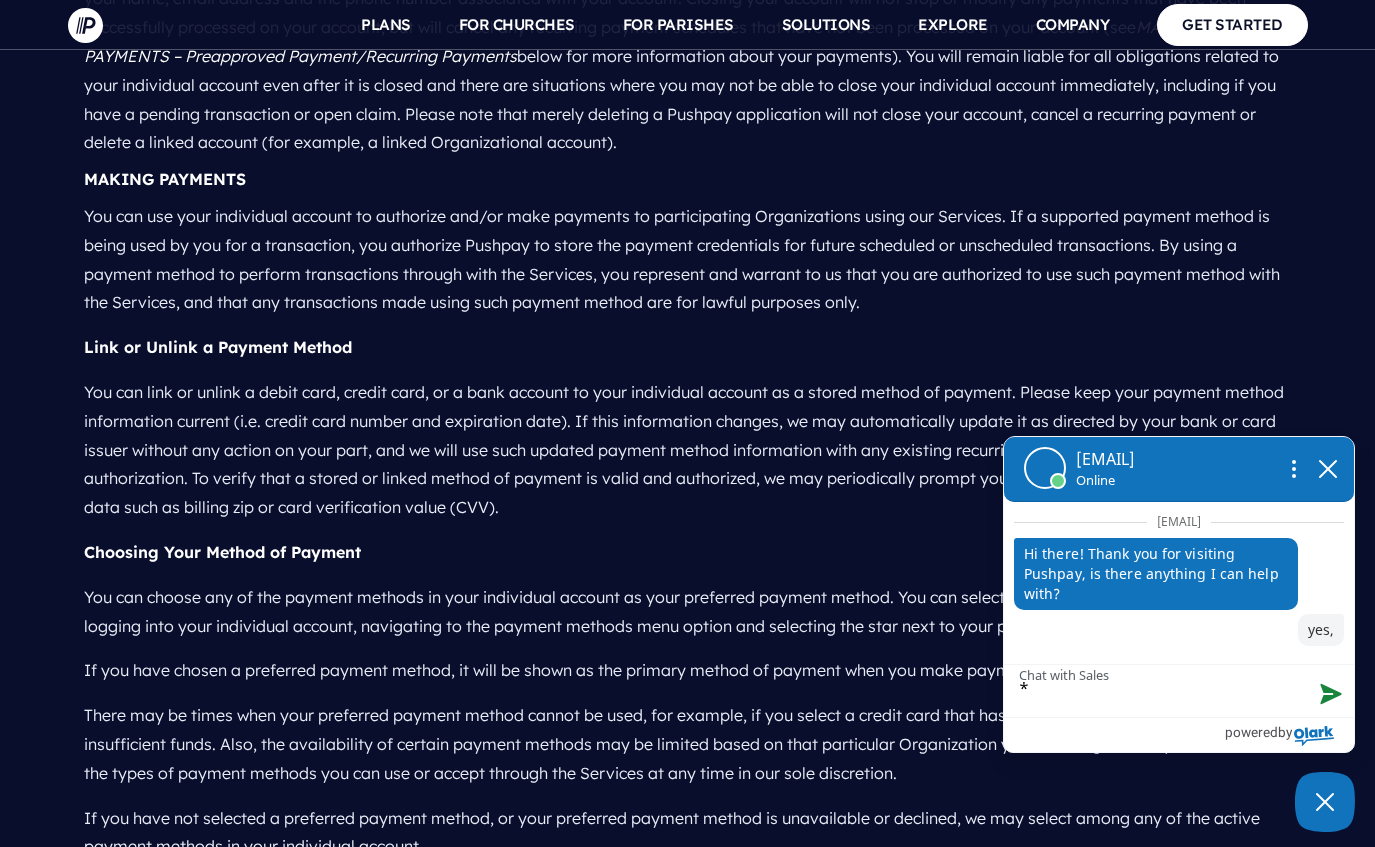 type on "**" 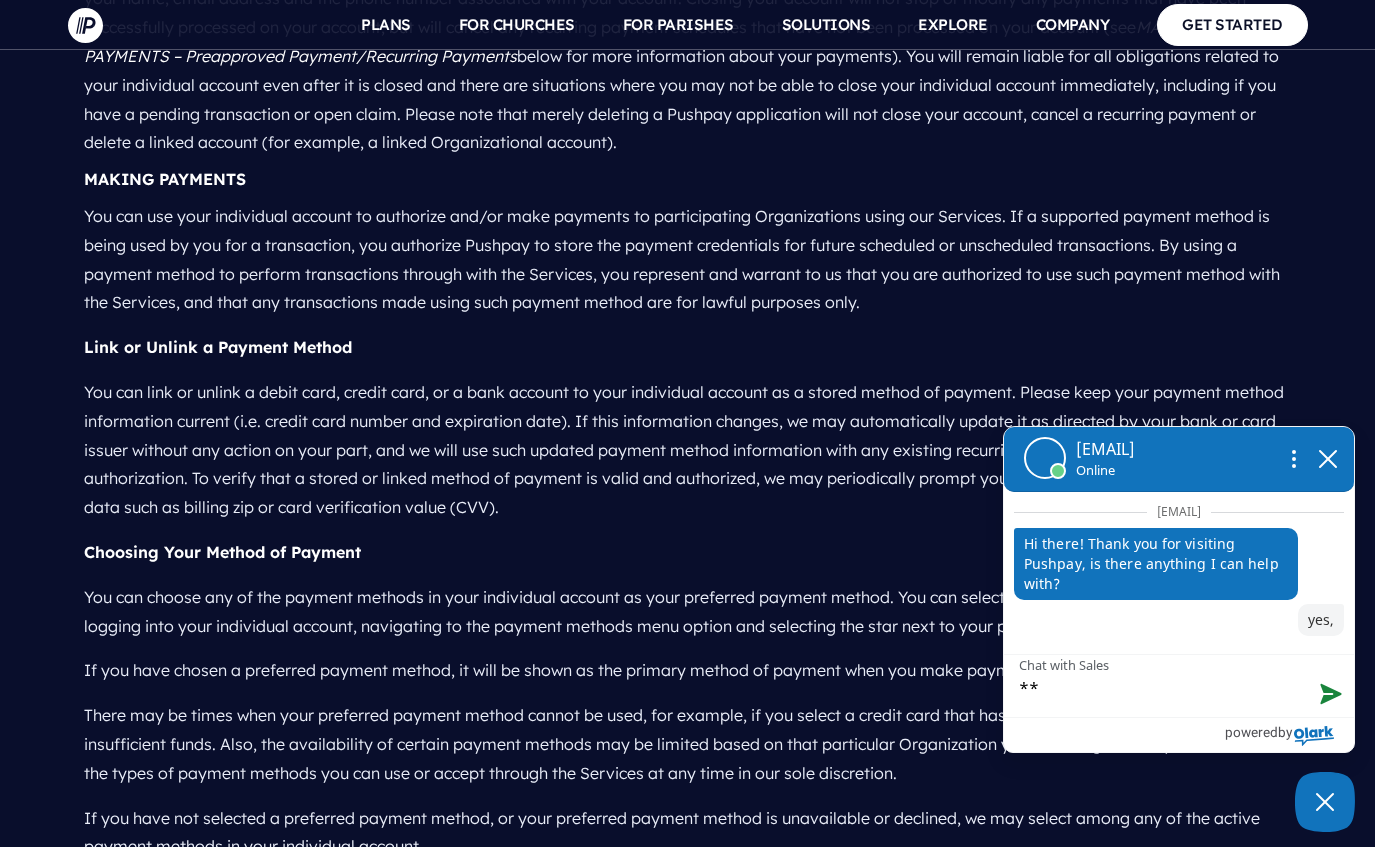 type on "**" 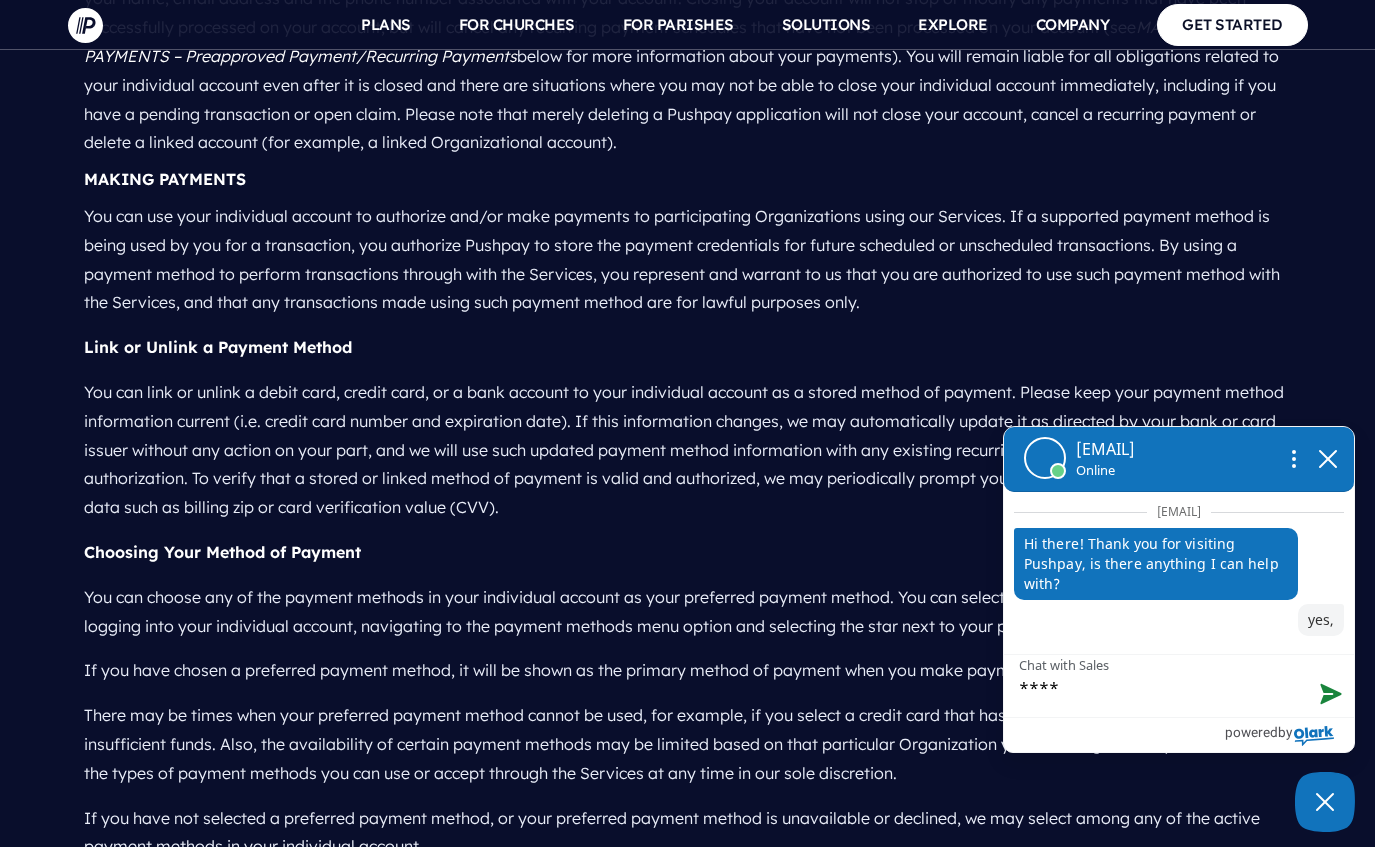 type on "****" 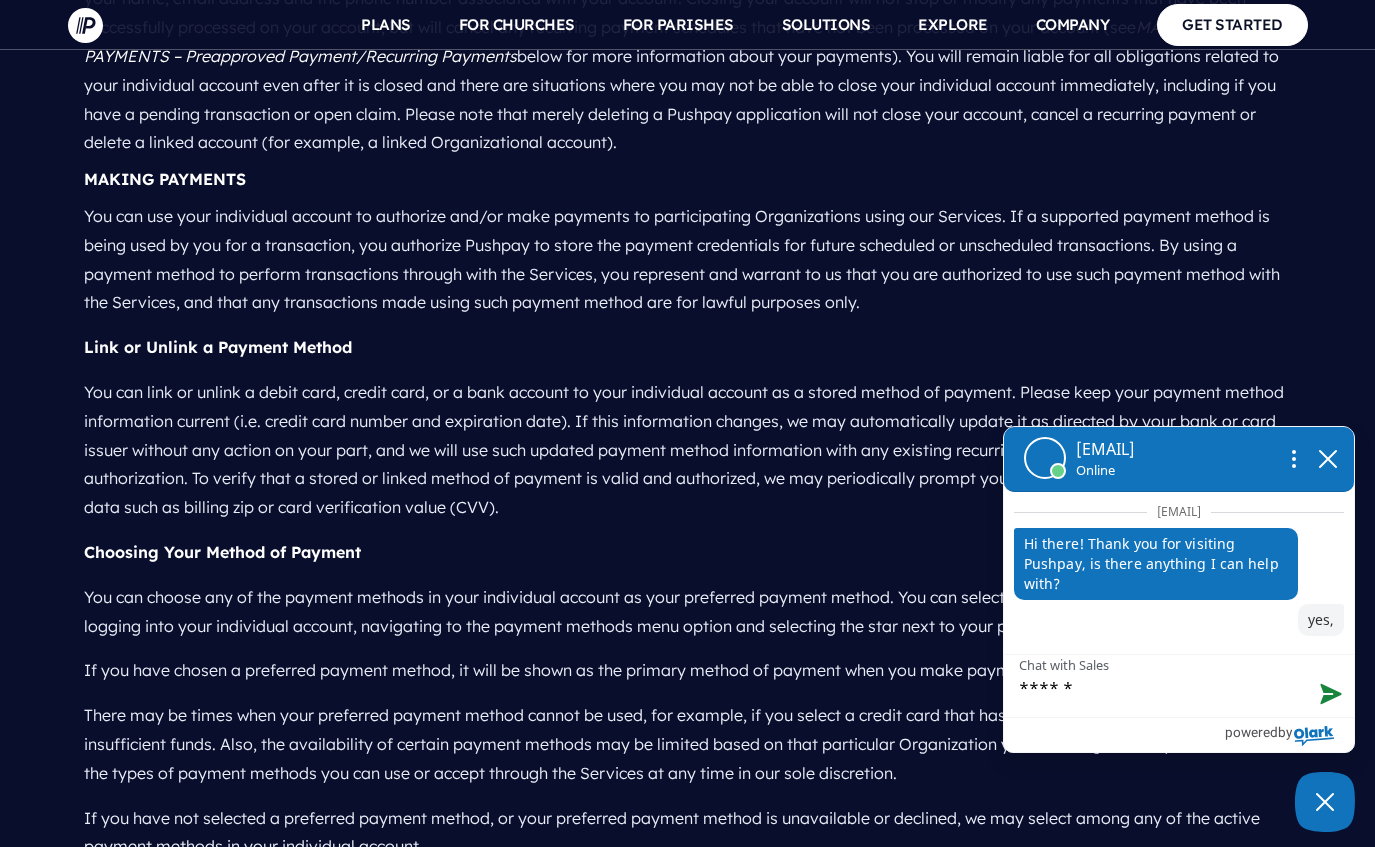 type on "*******" 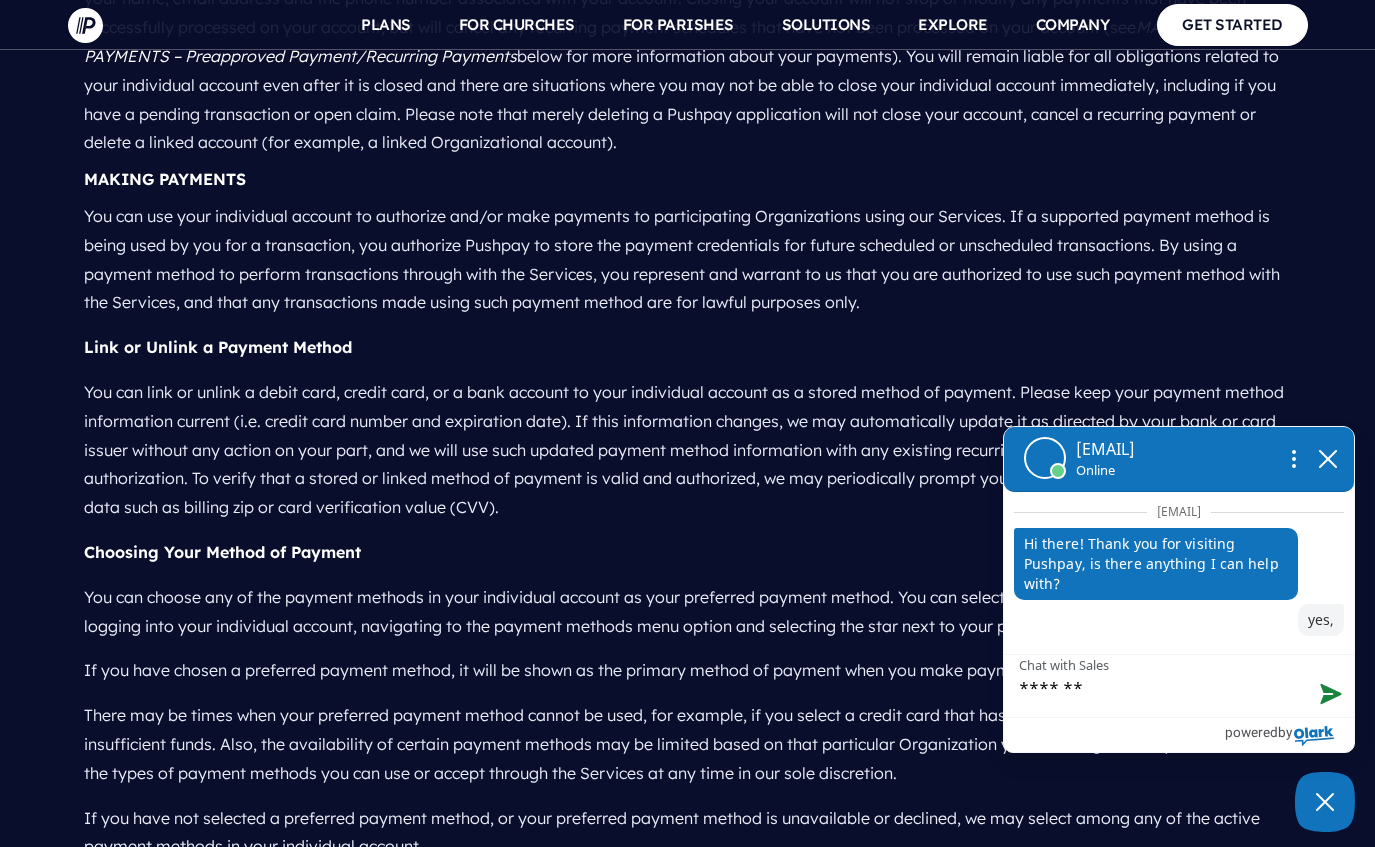 type on "********" 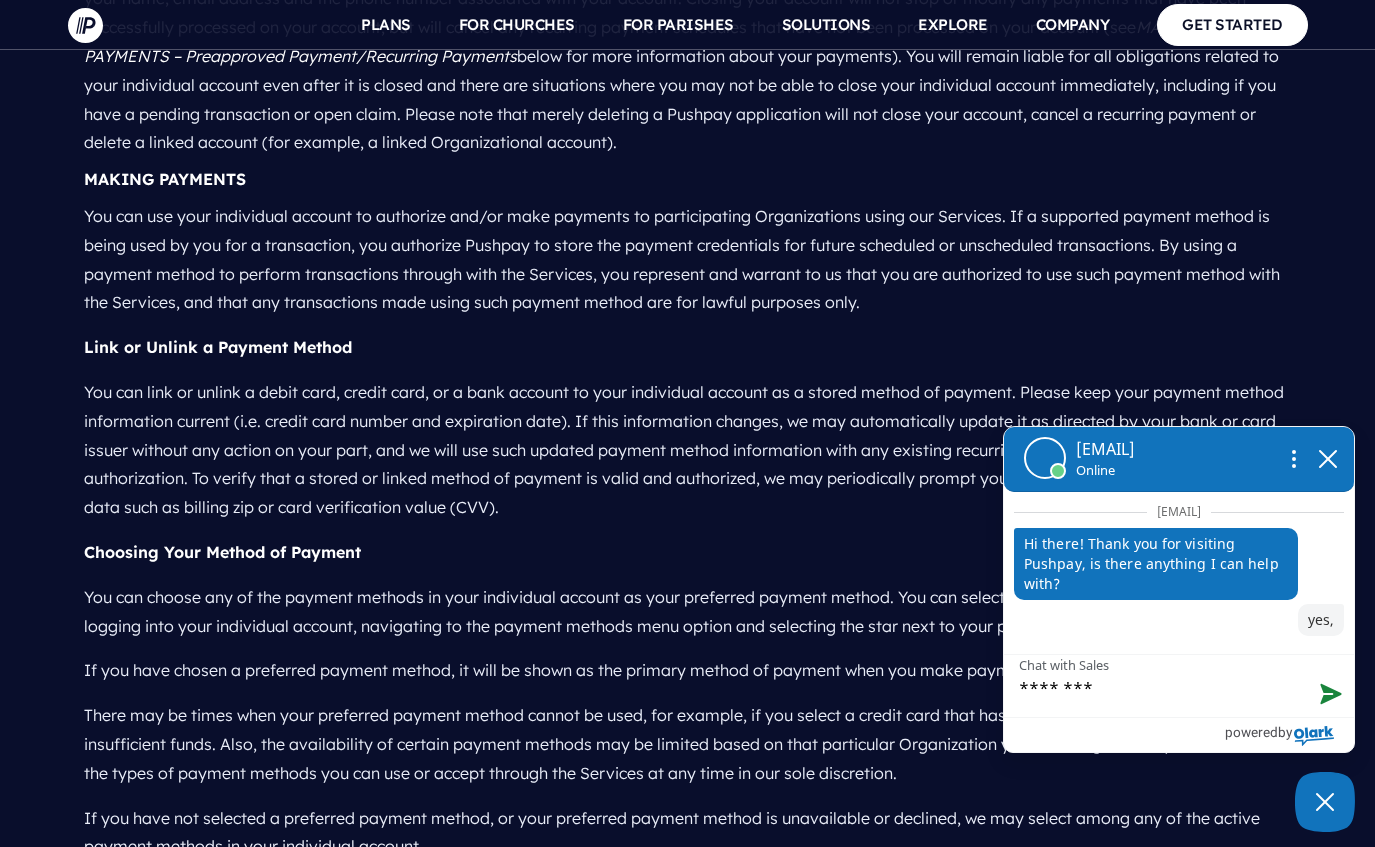 type on "*********" 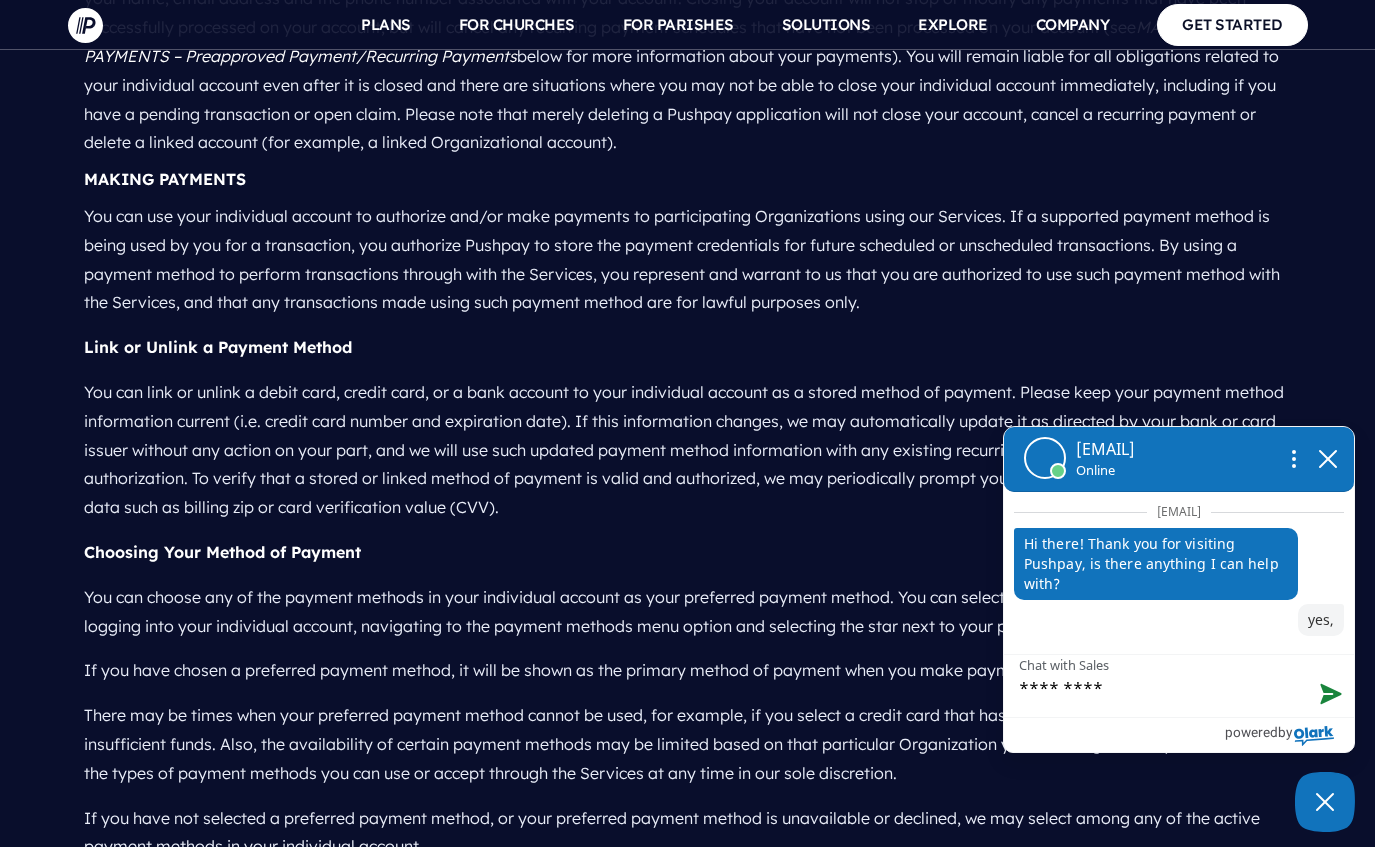 type on "*********" 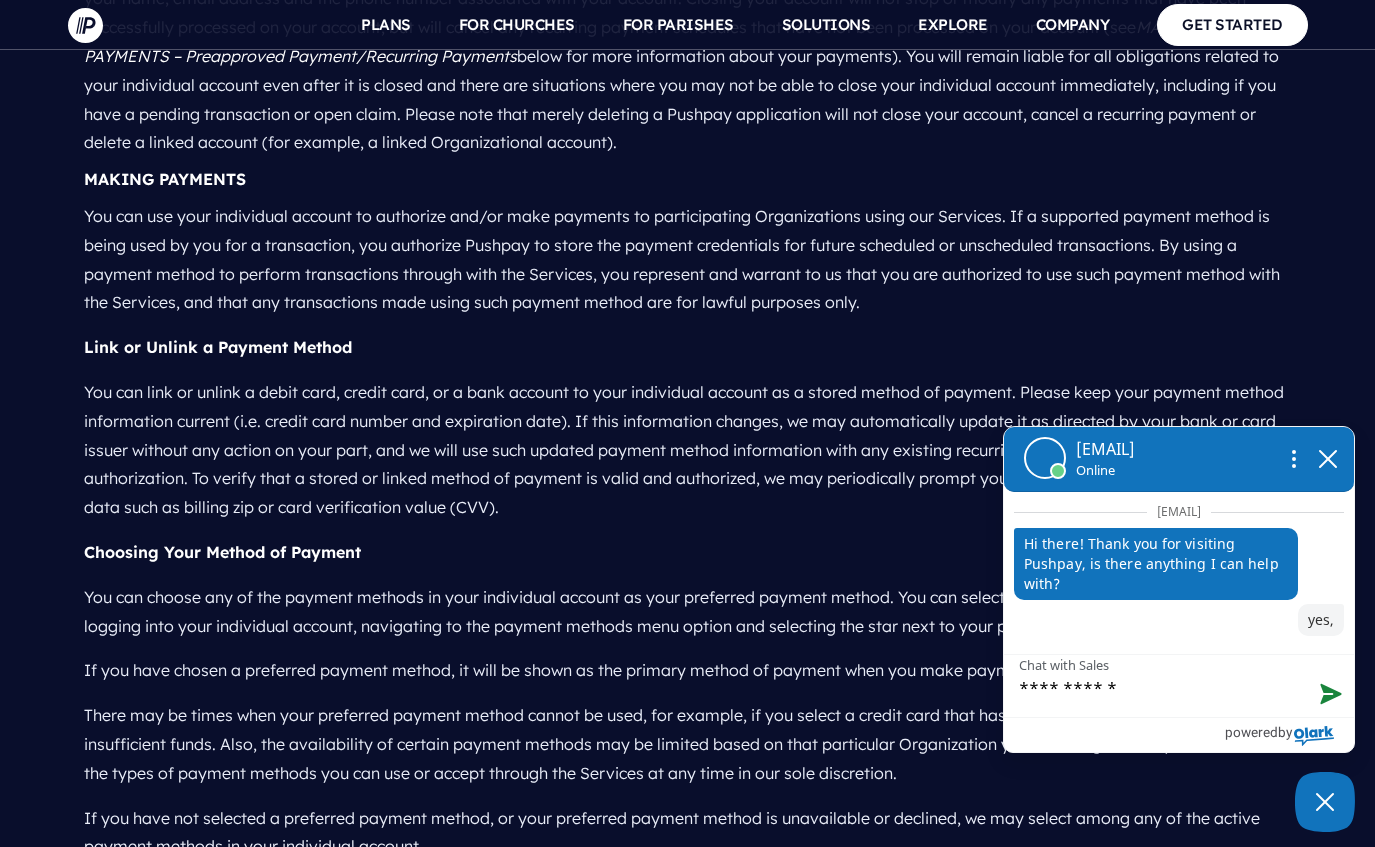 type on "**********" 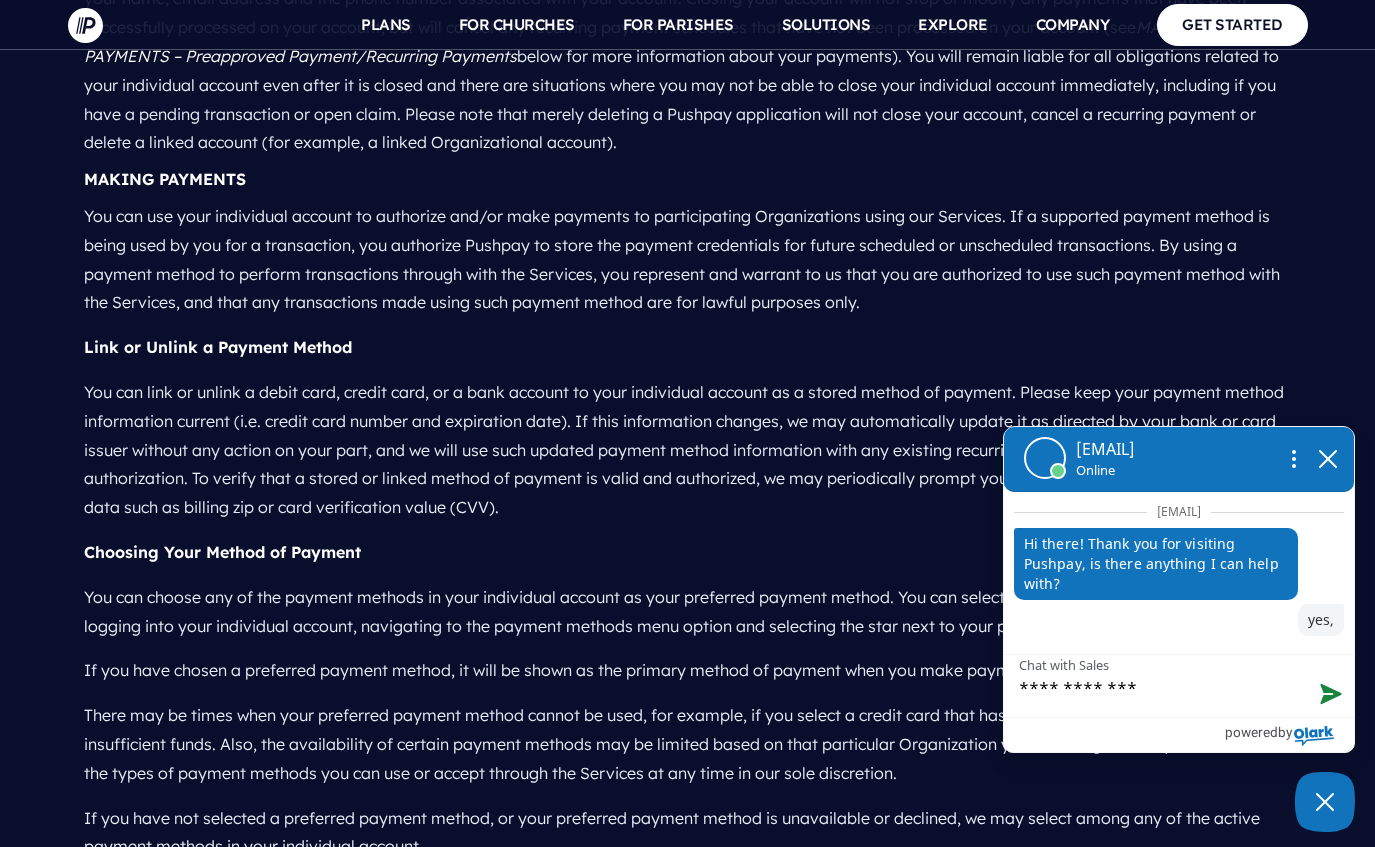type on "**********" 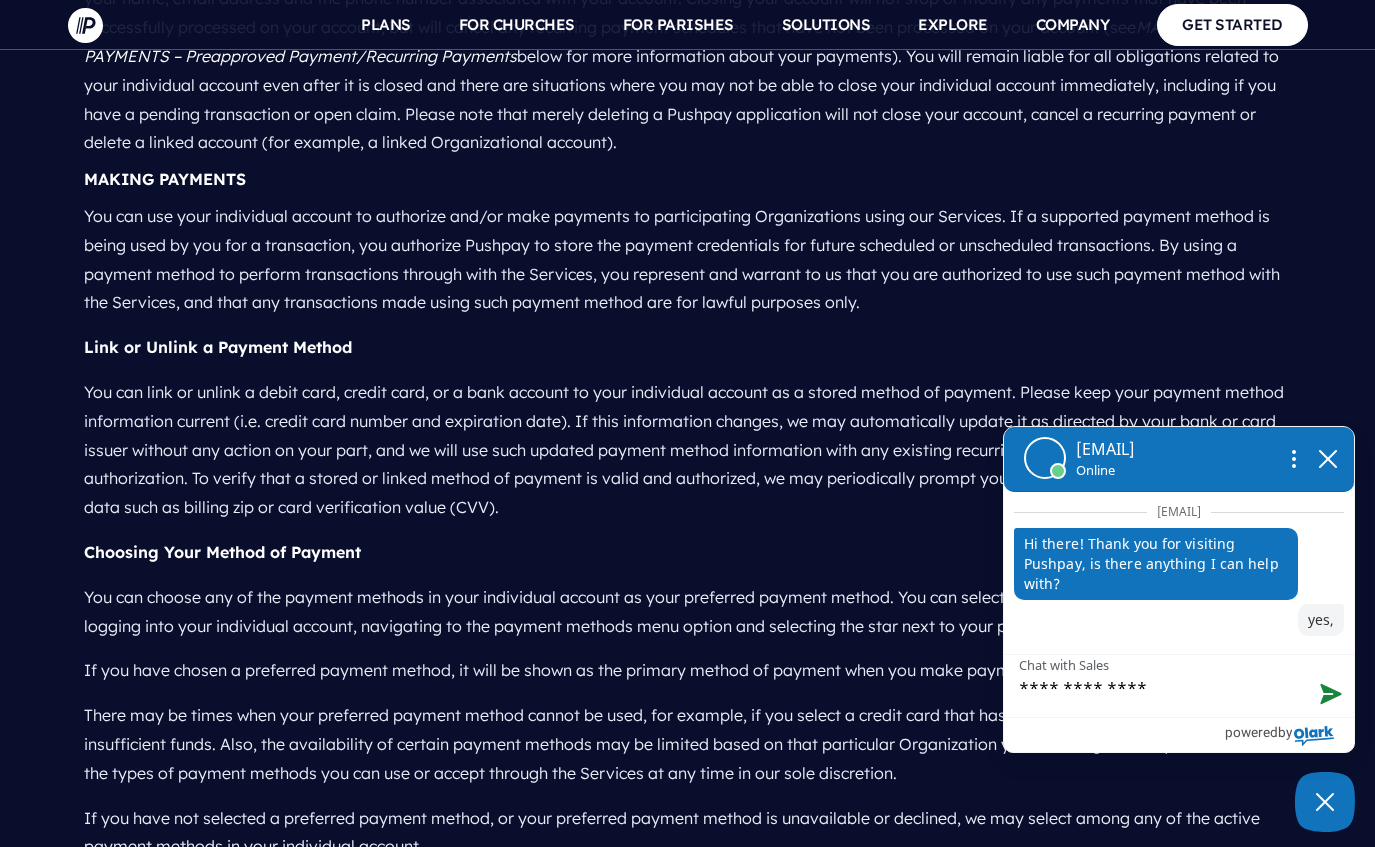 type on "**********" 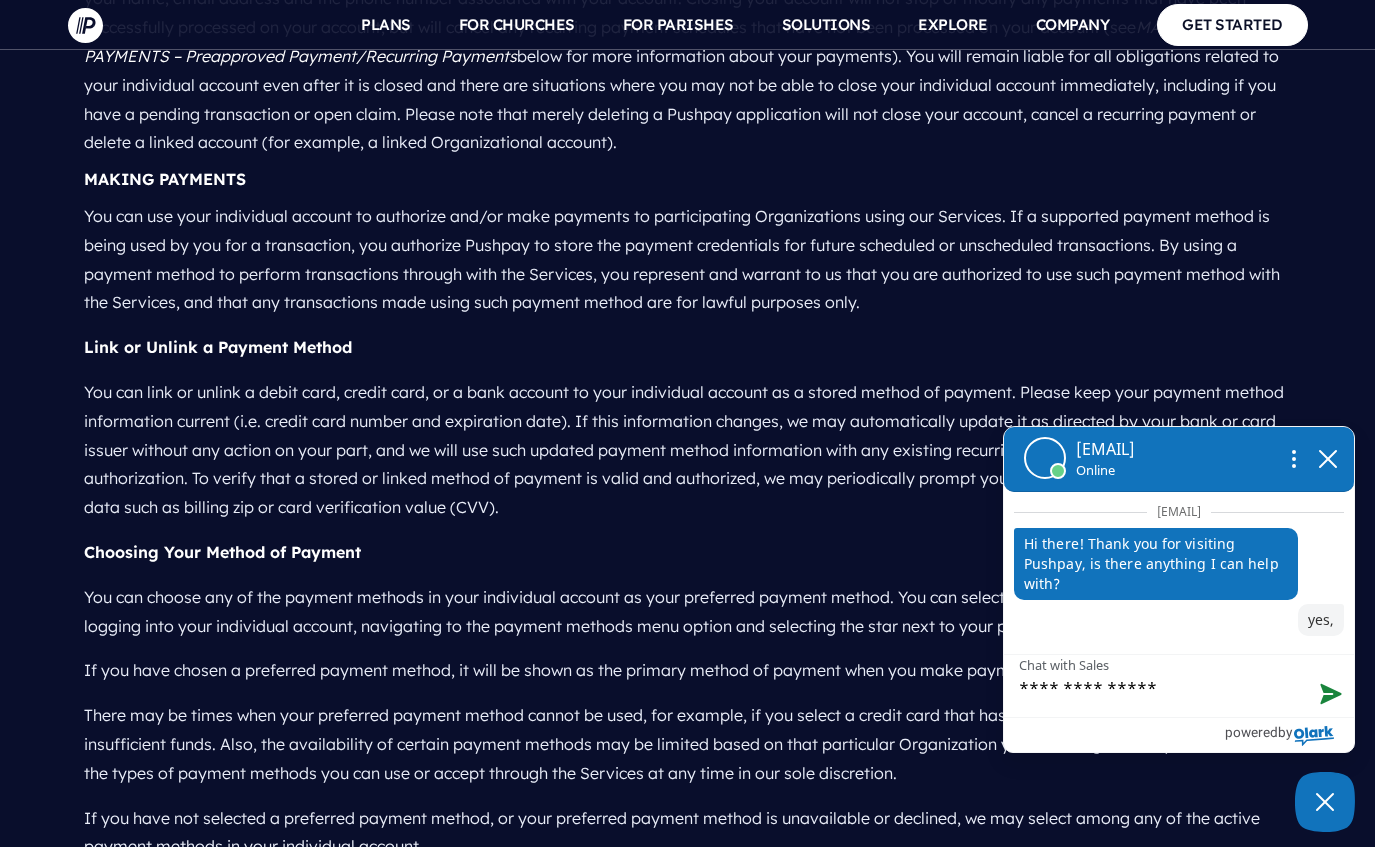 type on "**********" 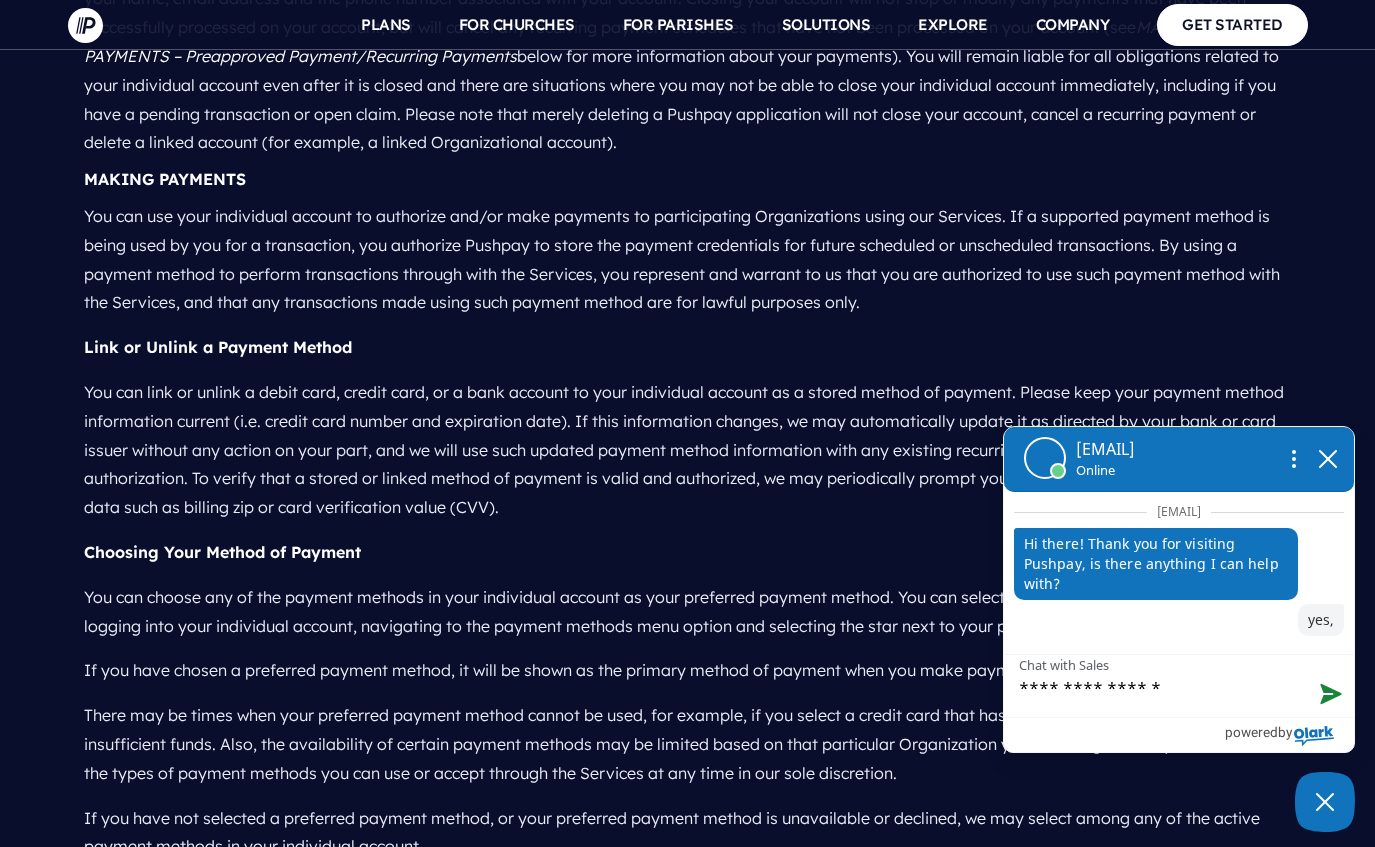 type on "**********" 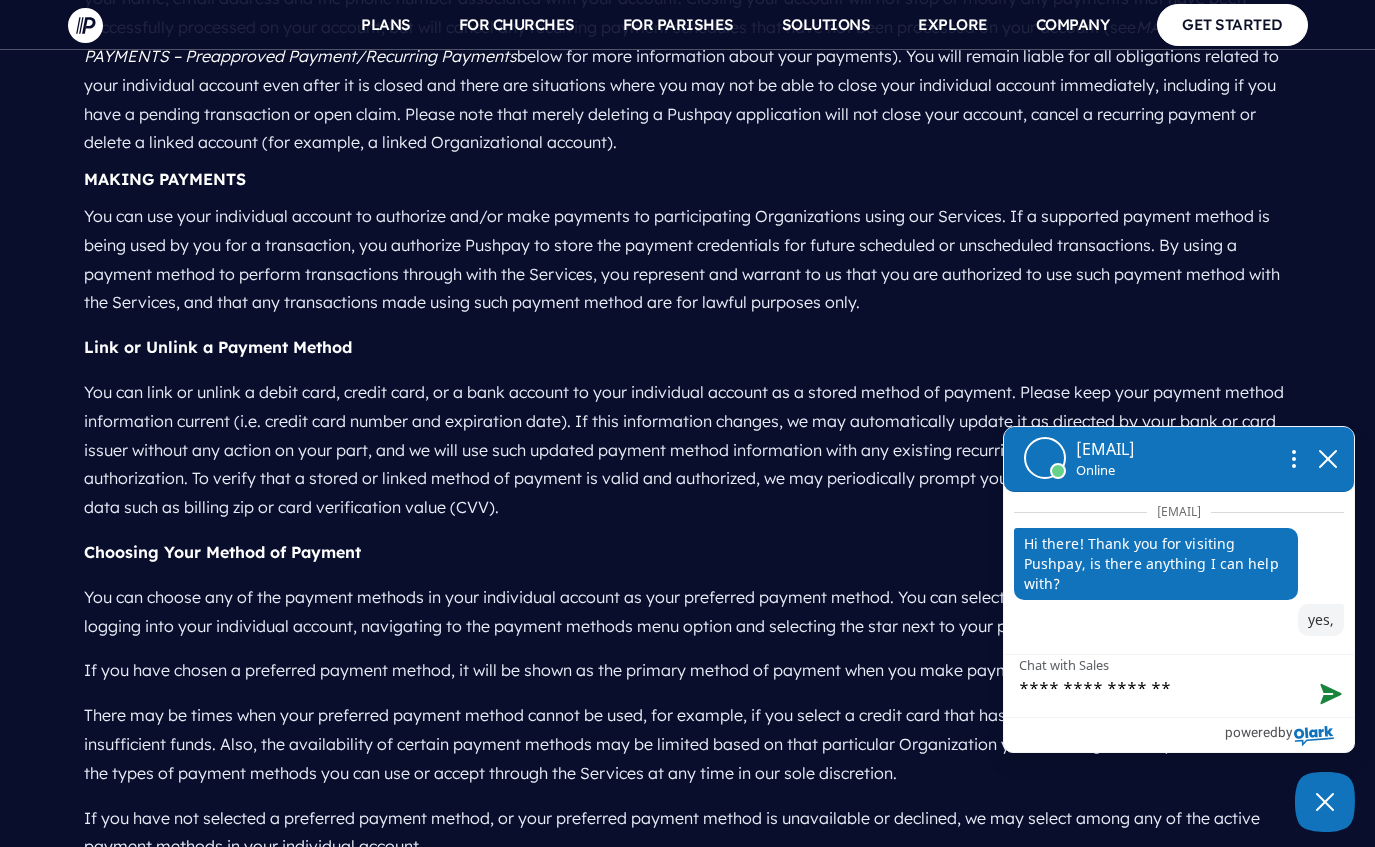 type on "**********" 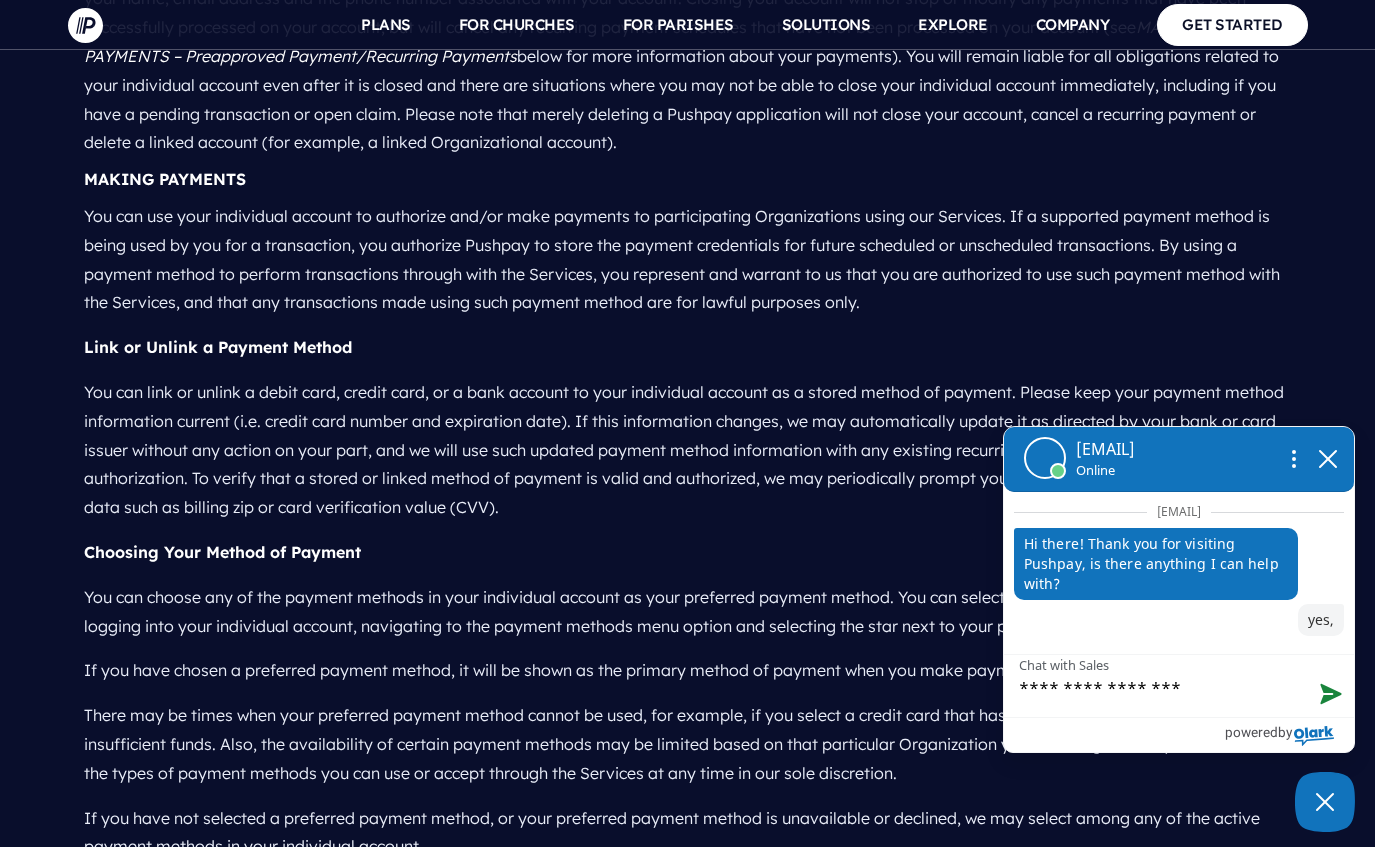 type on "**********" 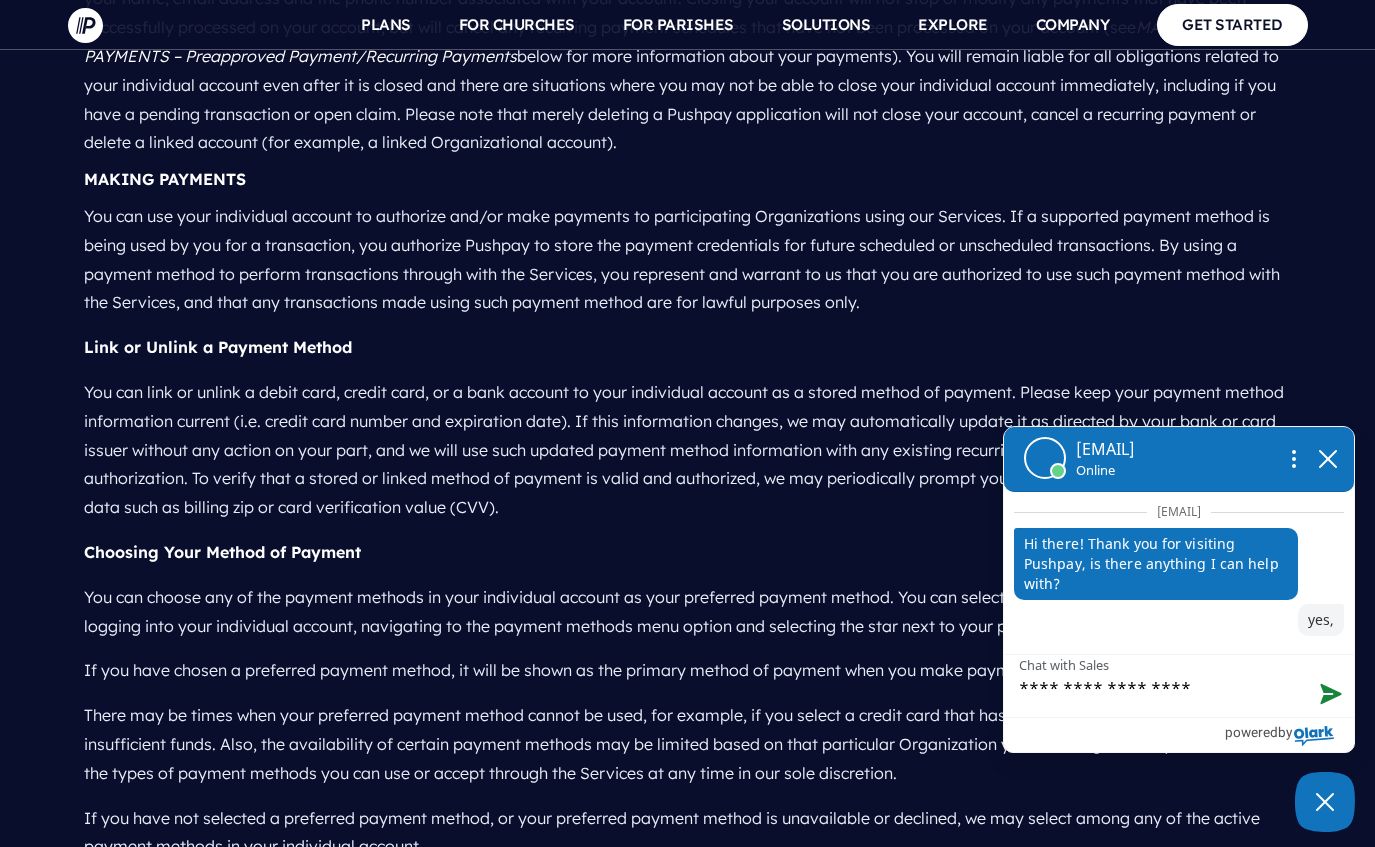 type on "**********" 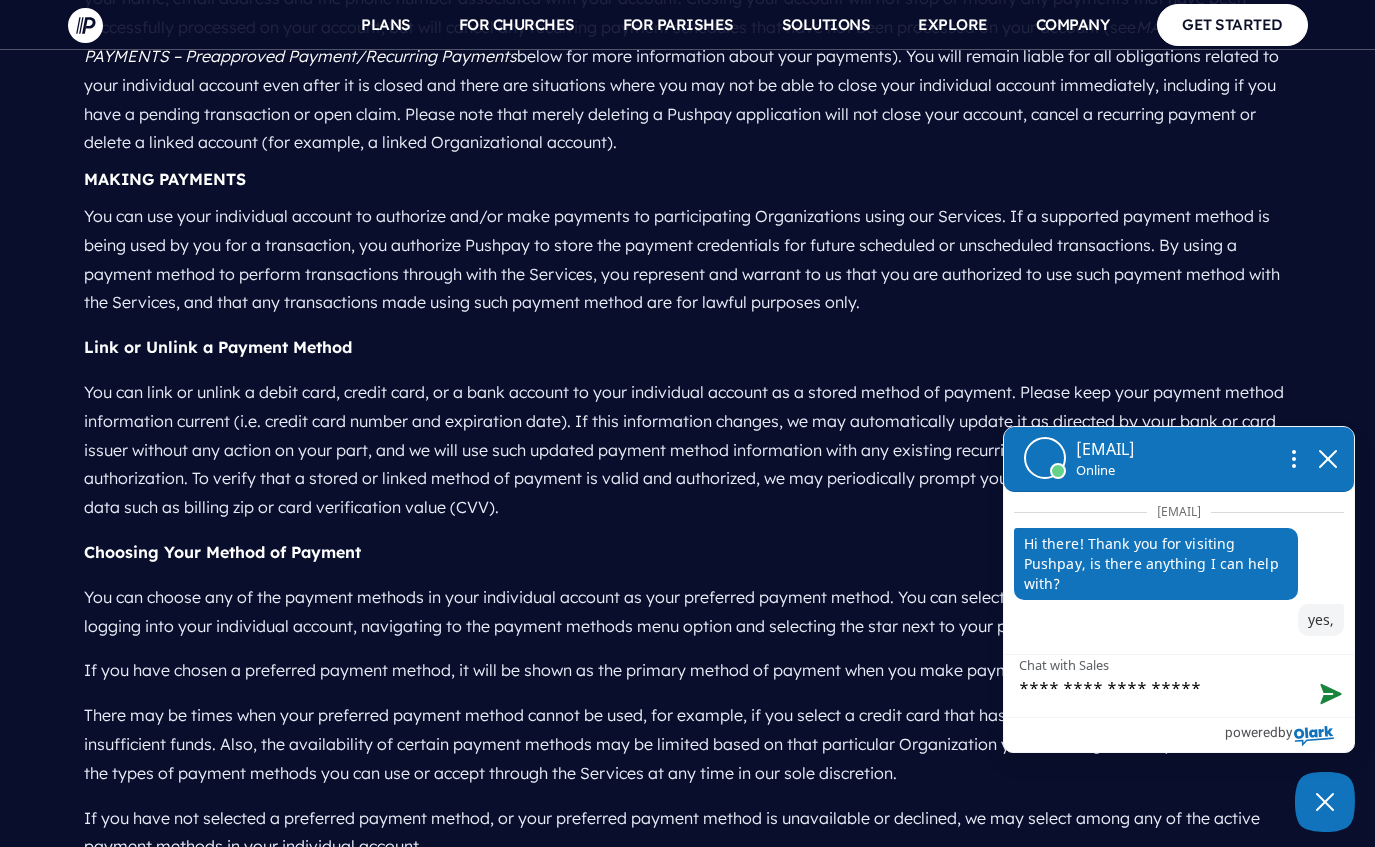 type on "**********" 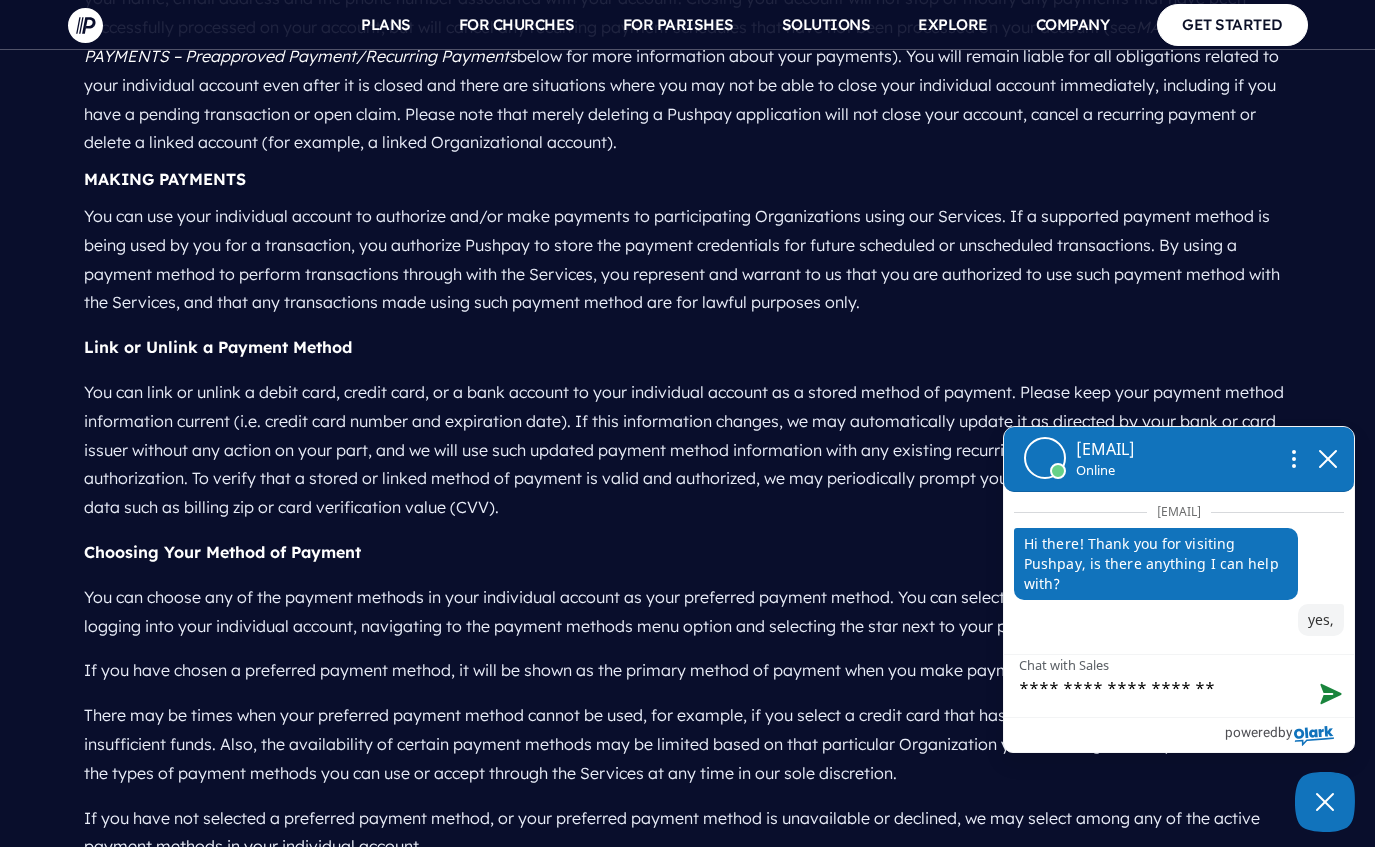 type on "**********" 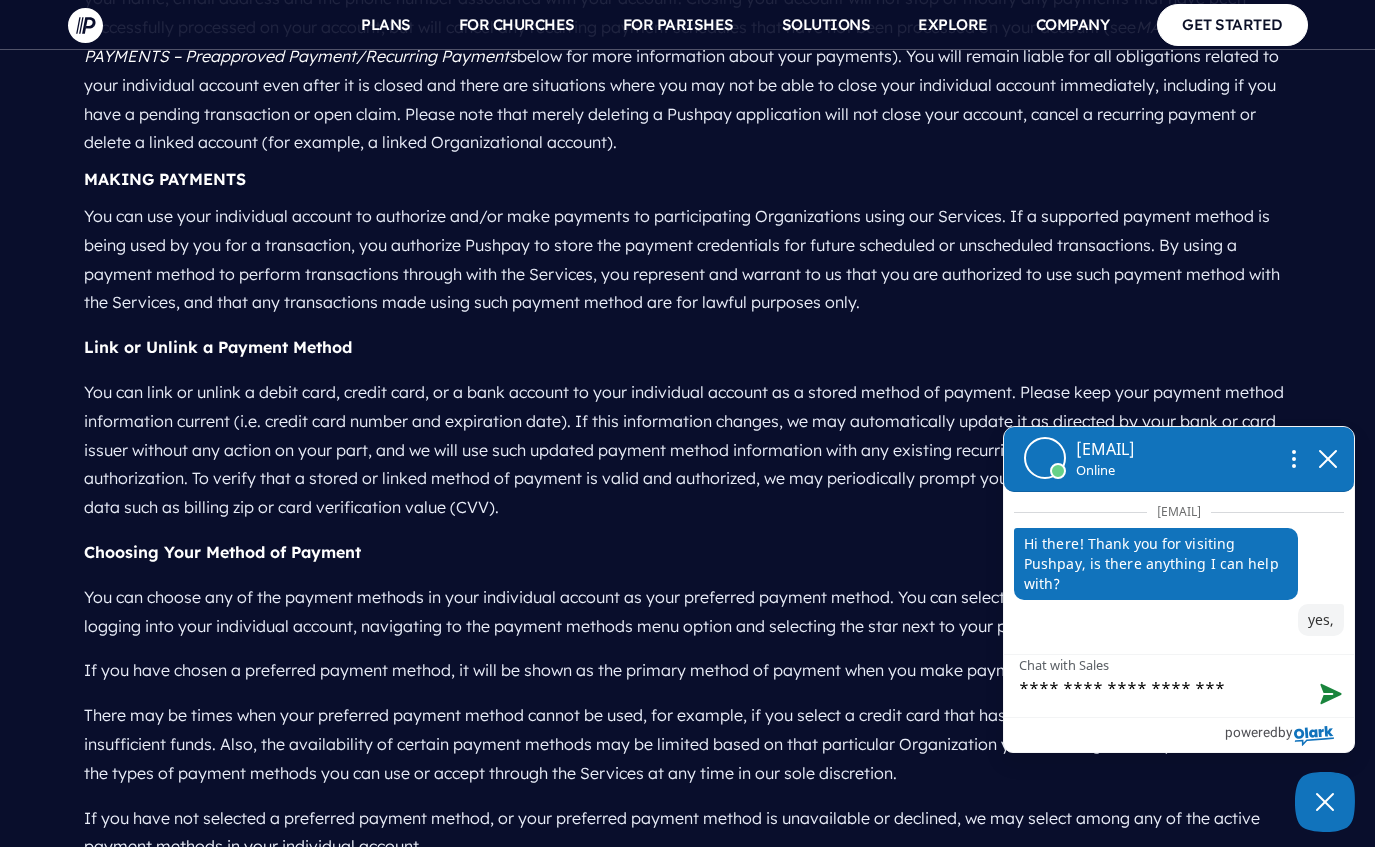 type on "**********" 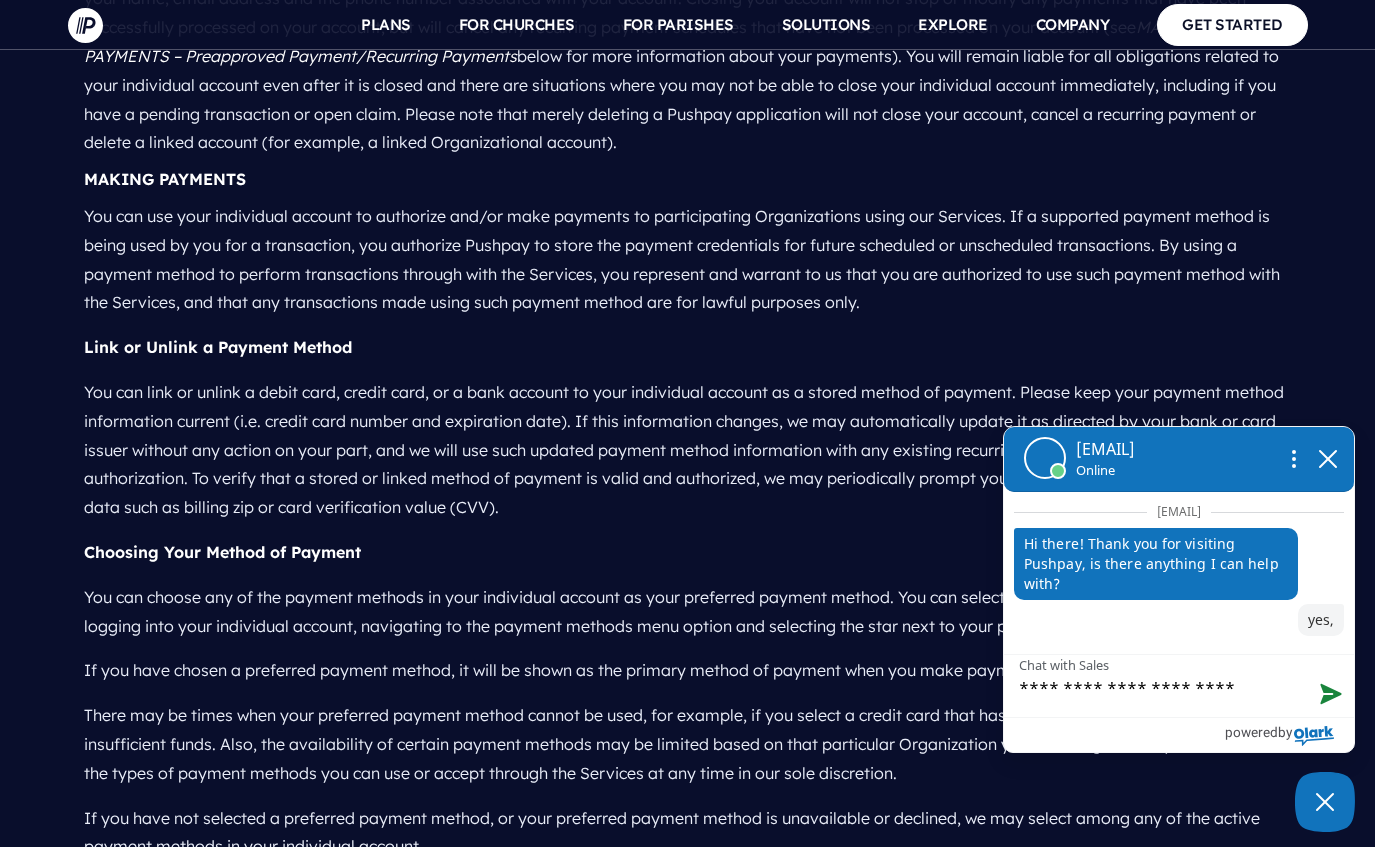 type on "**********" 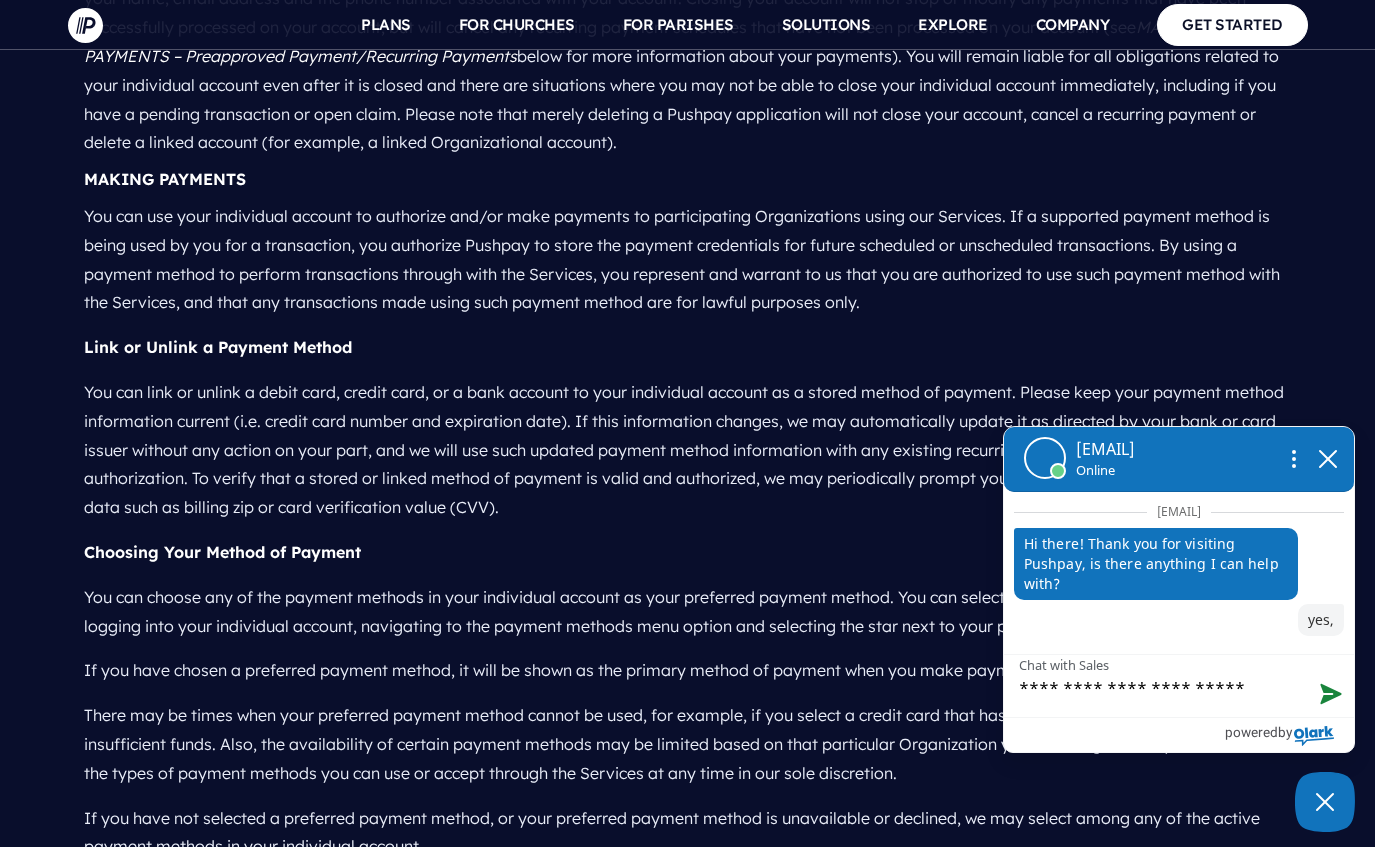 type on "**********" 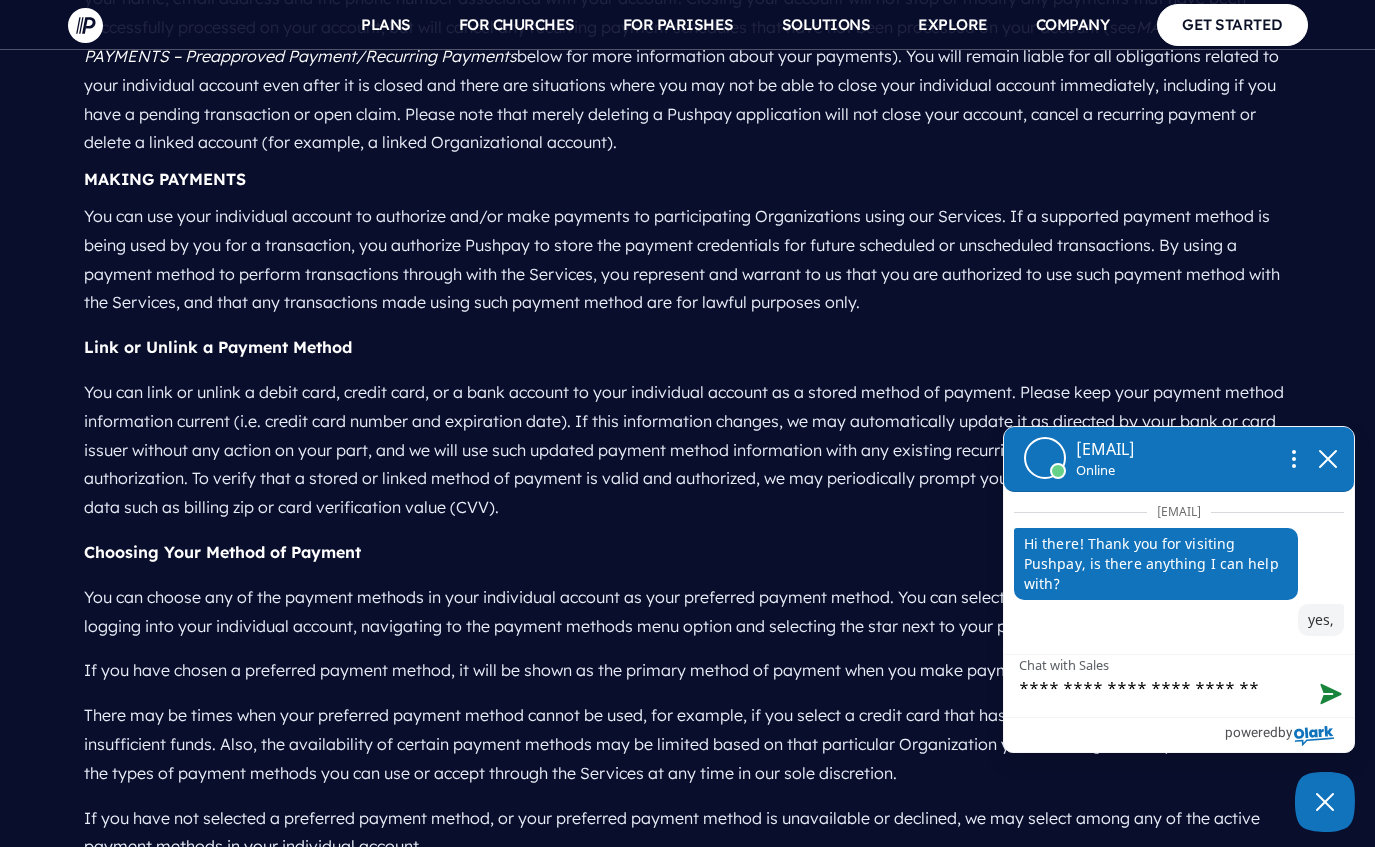 type on "**********" 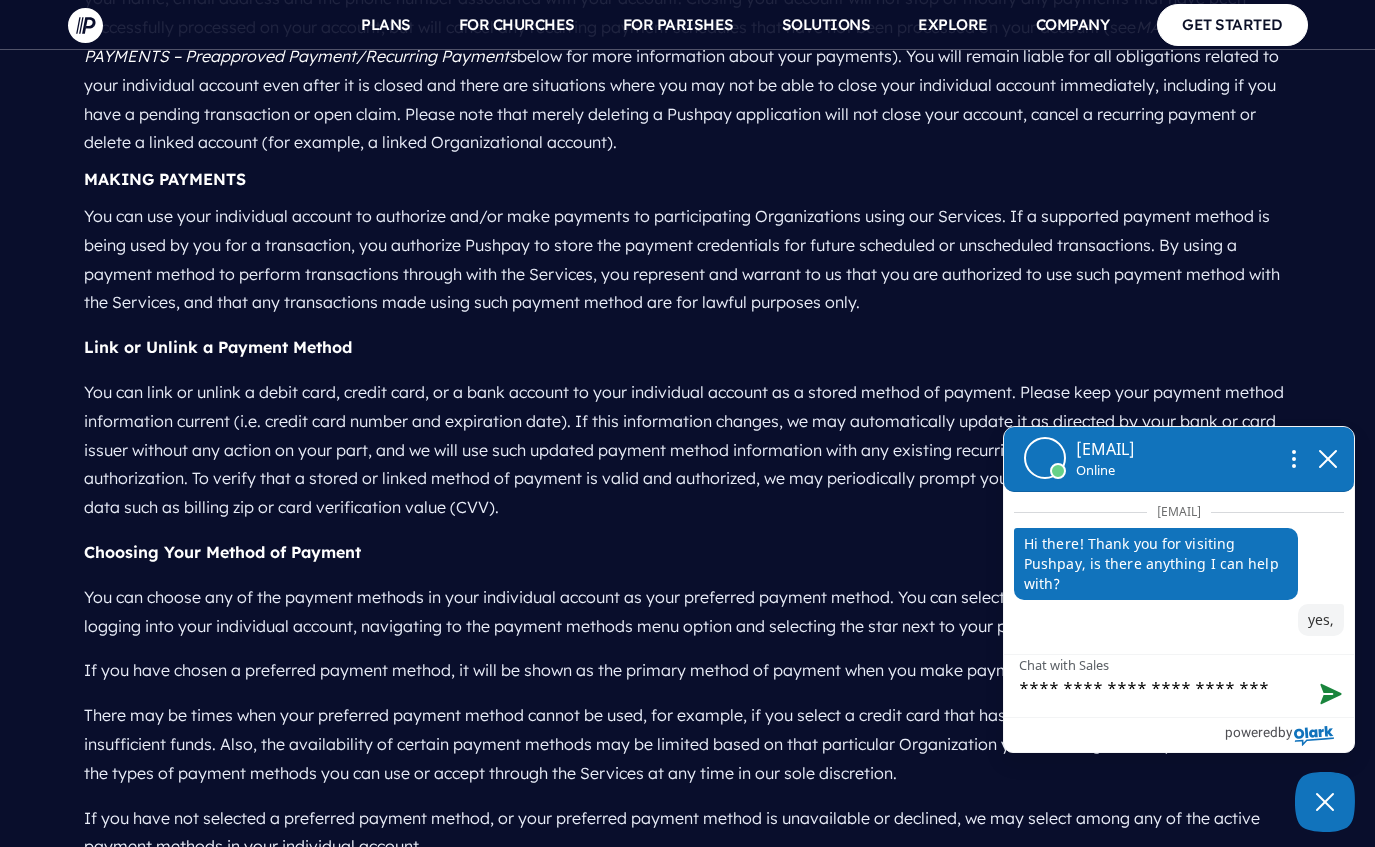 type on "**********" 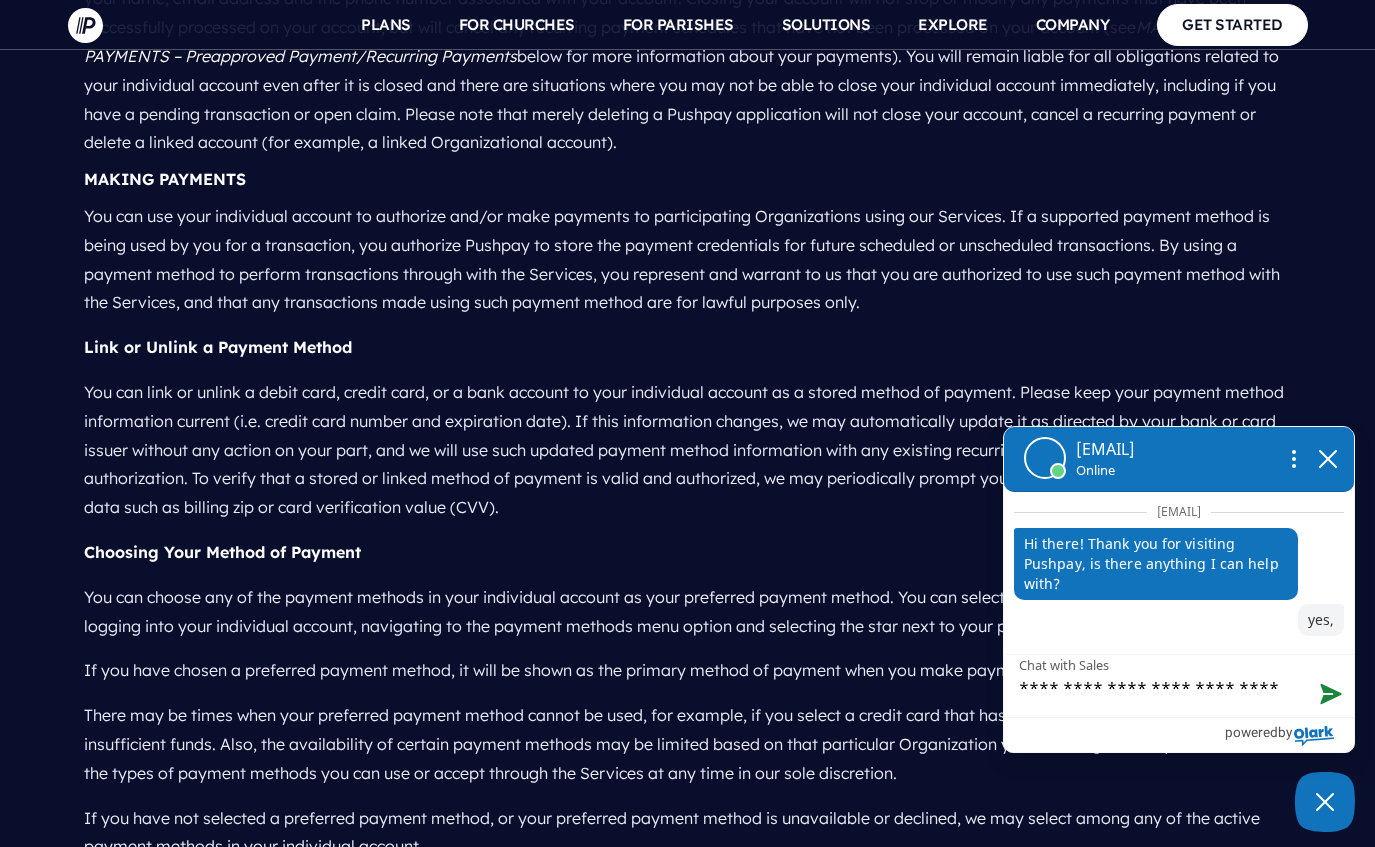 type on "**********" 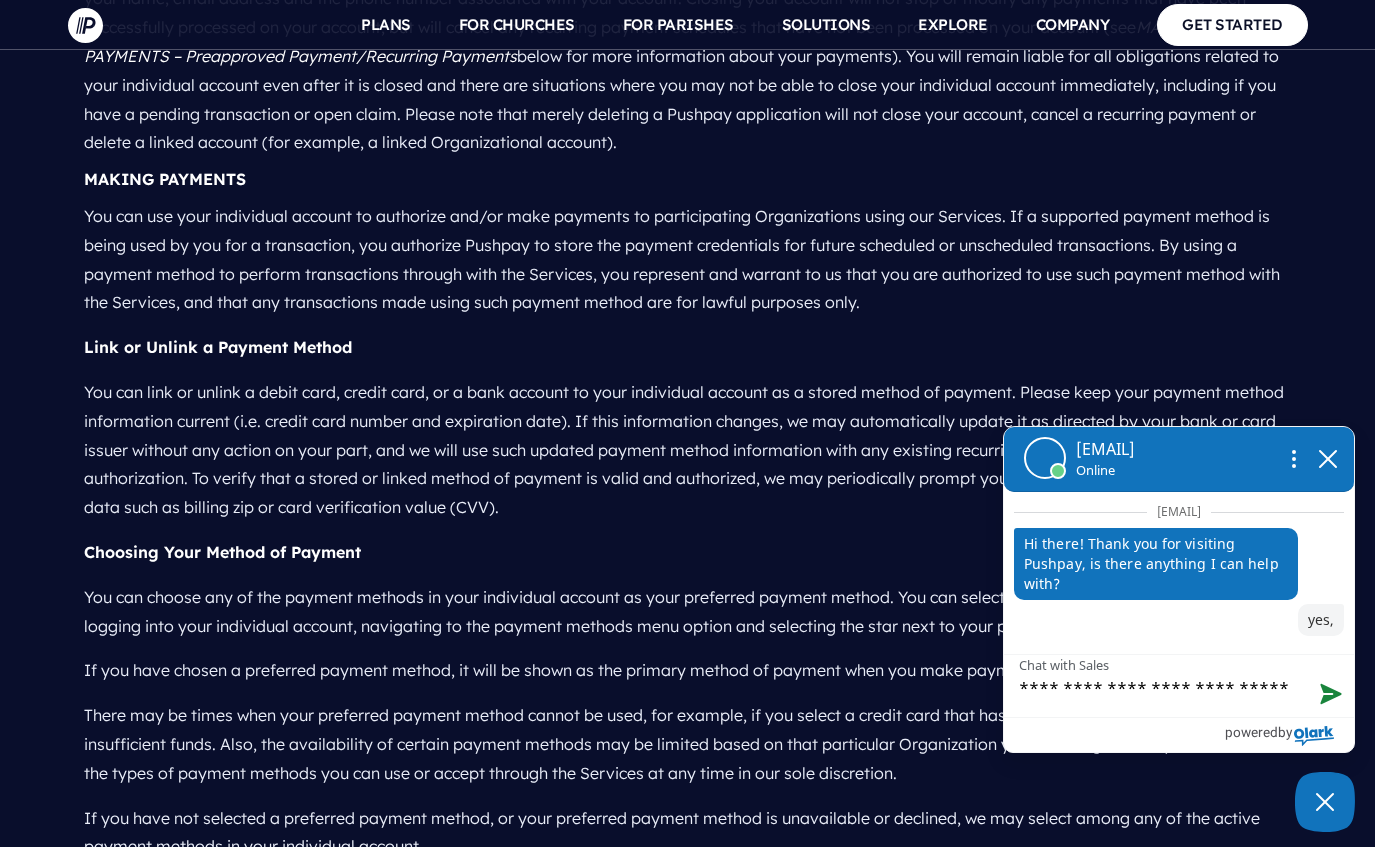 type on "**********" 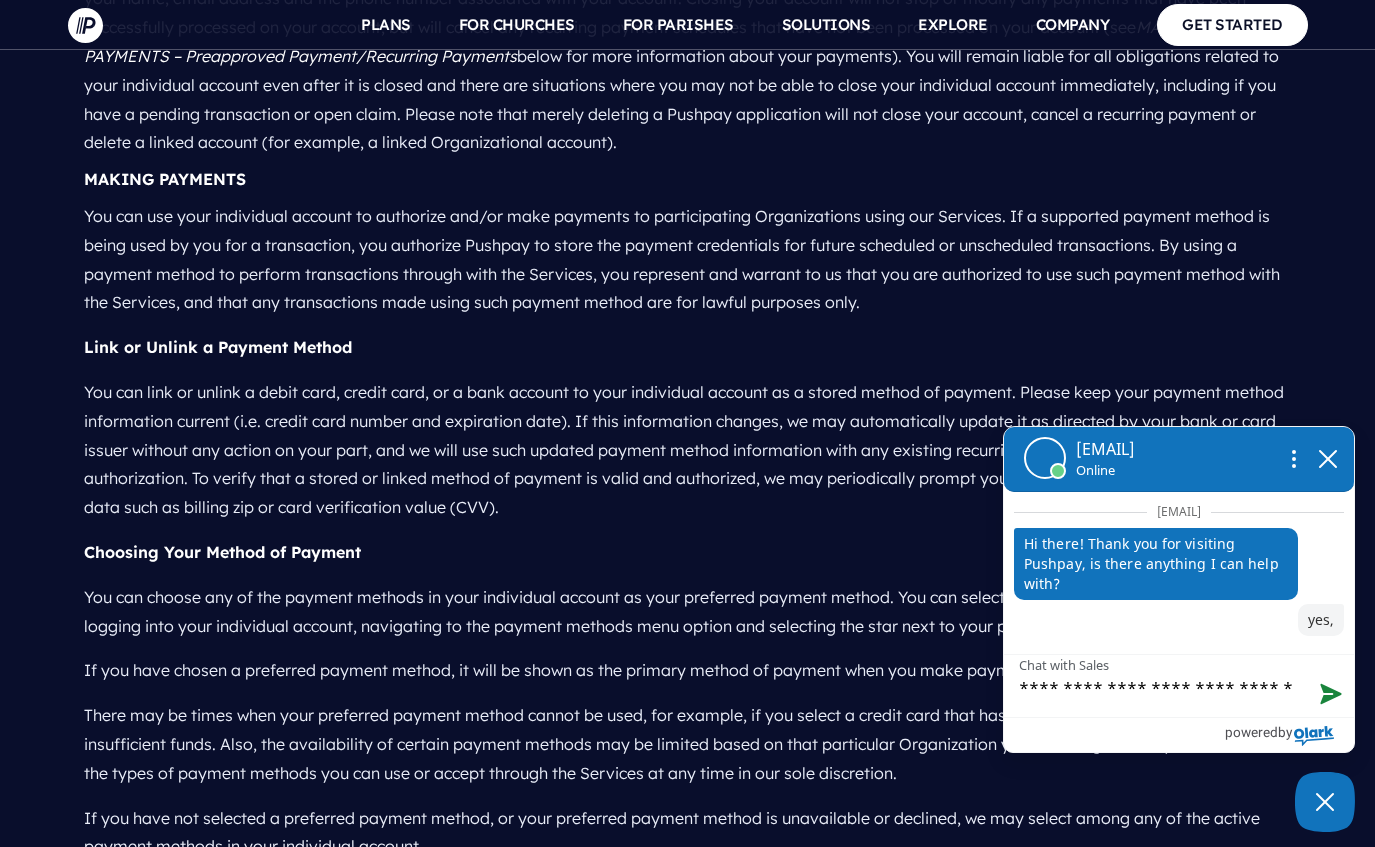 type on "**********" 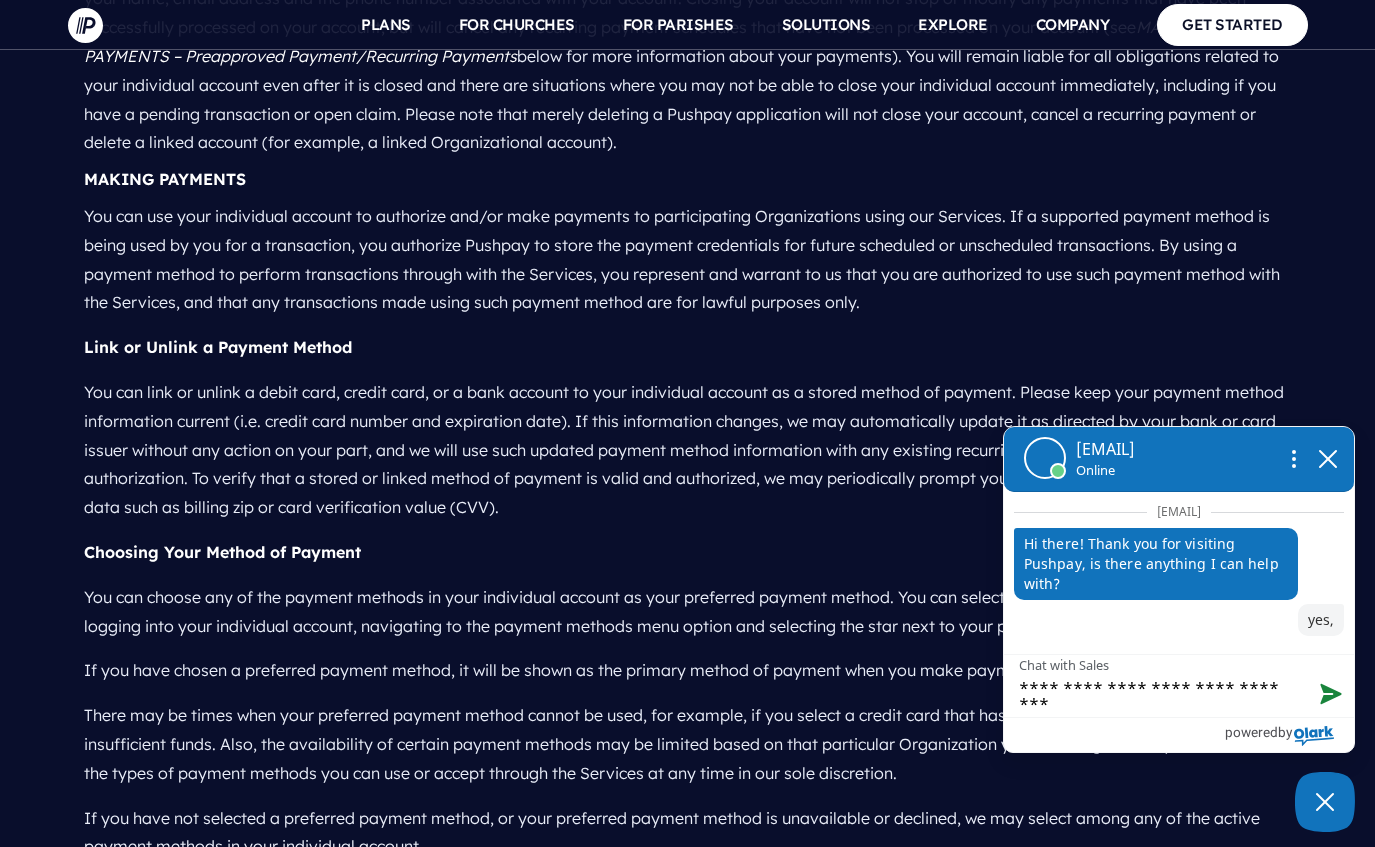 type on "**********" 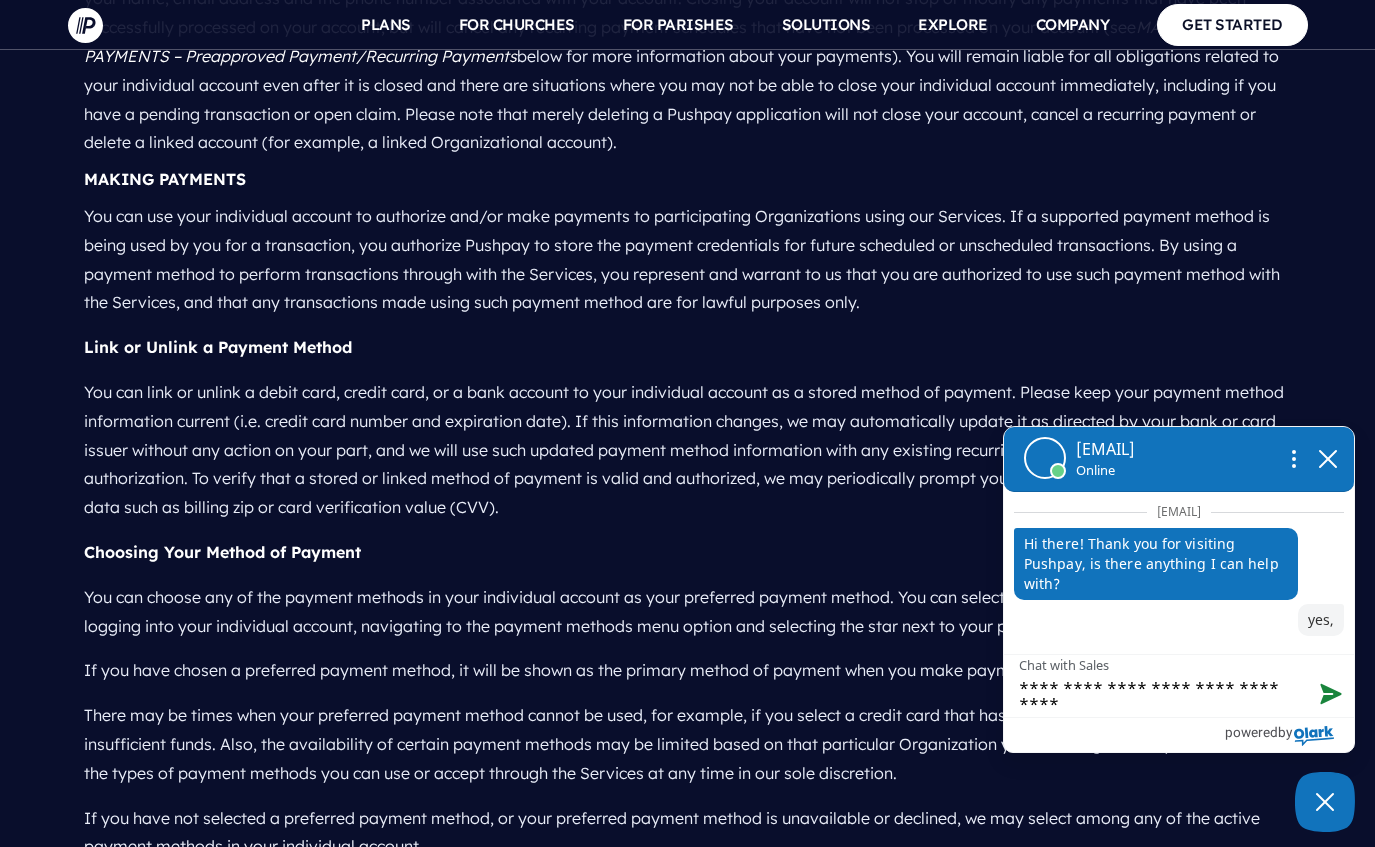 type on "**********" 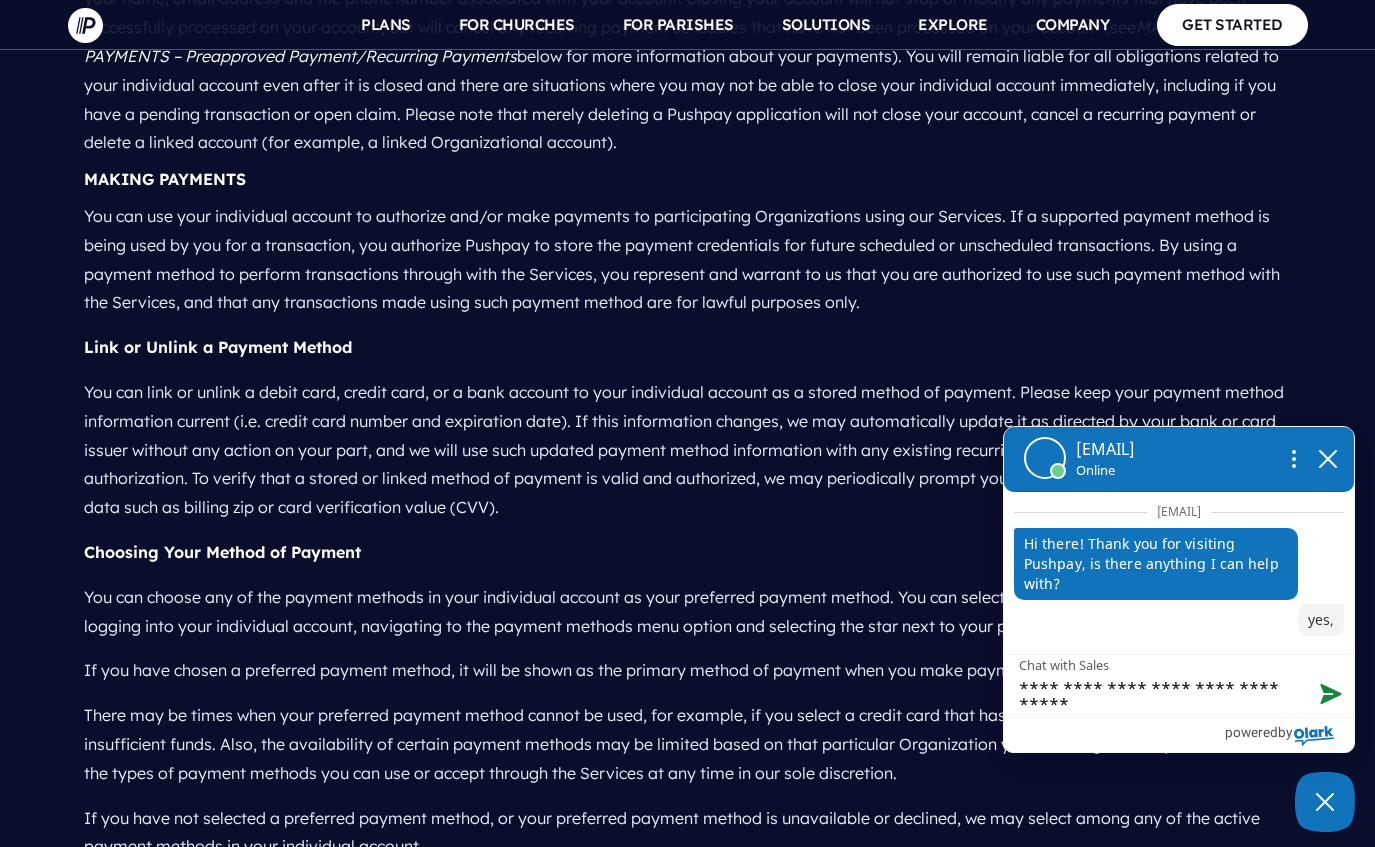 type on "**********" 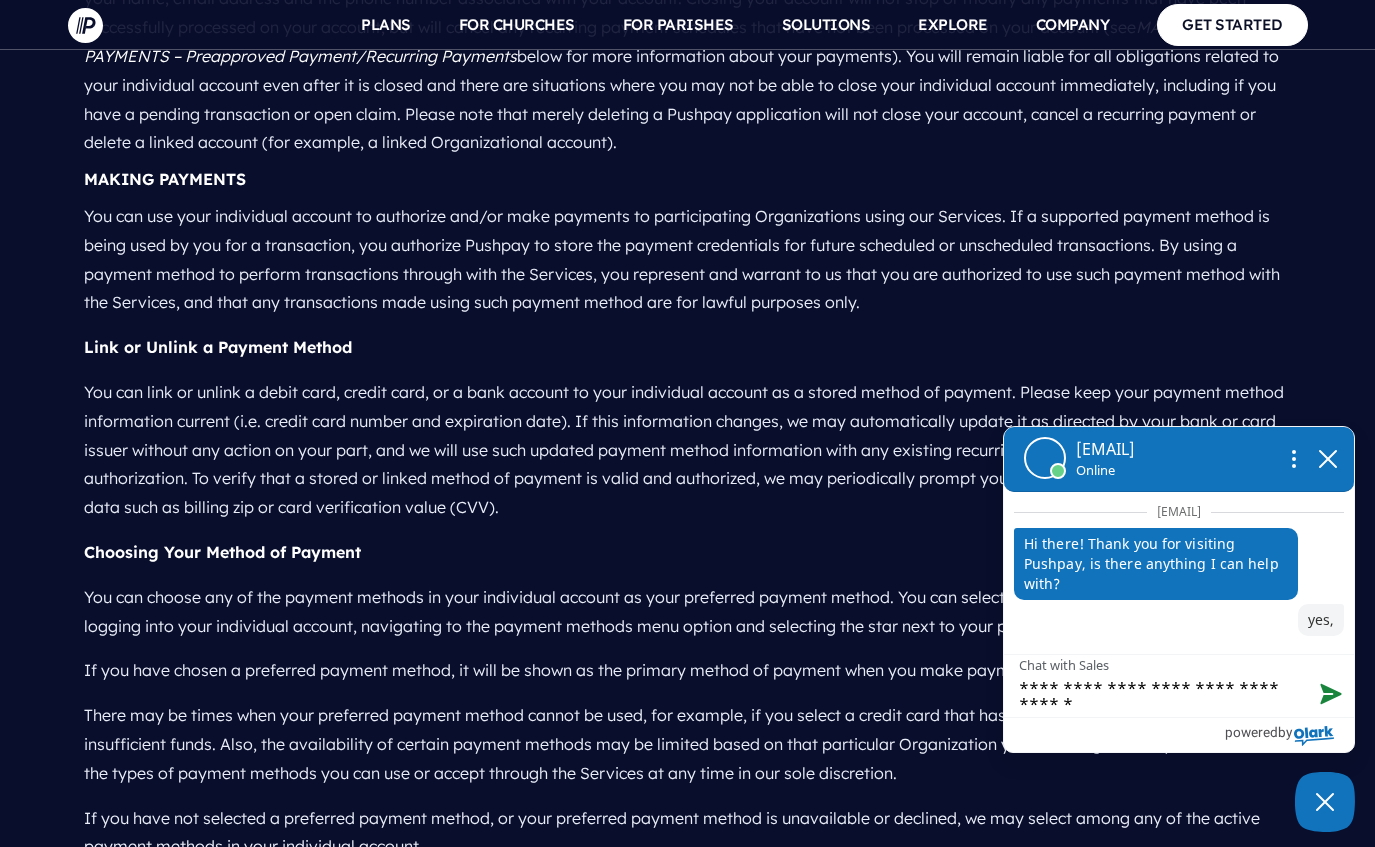type on "**********" 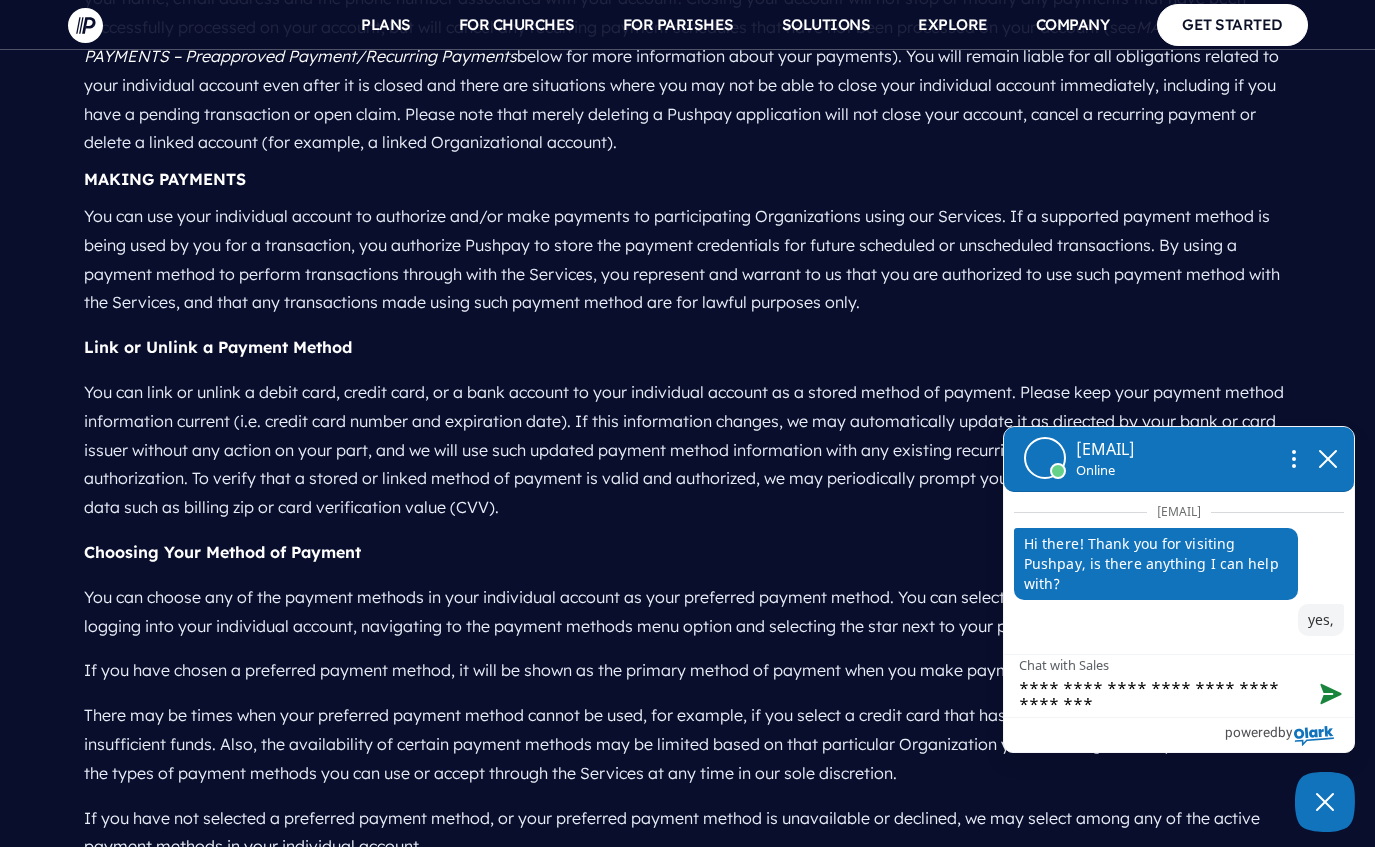type on "**********" 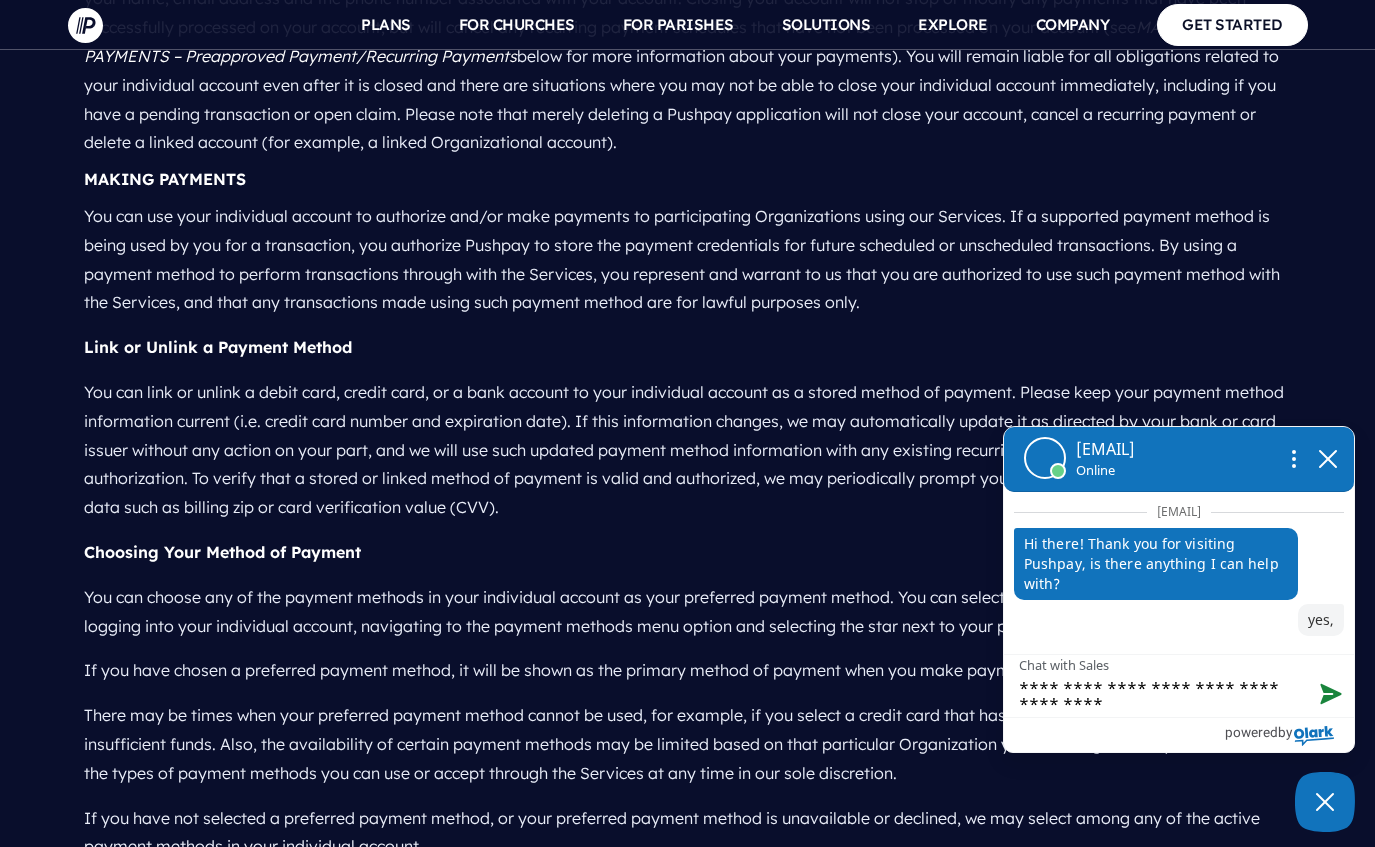 type on "**********" 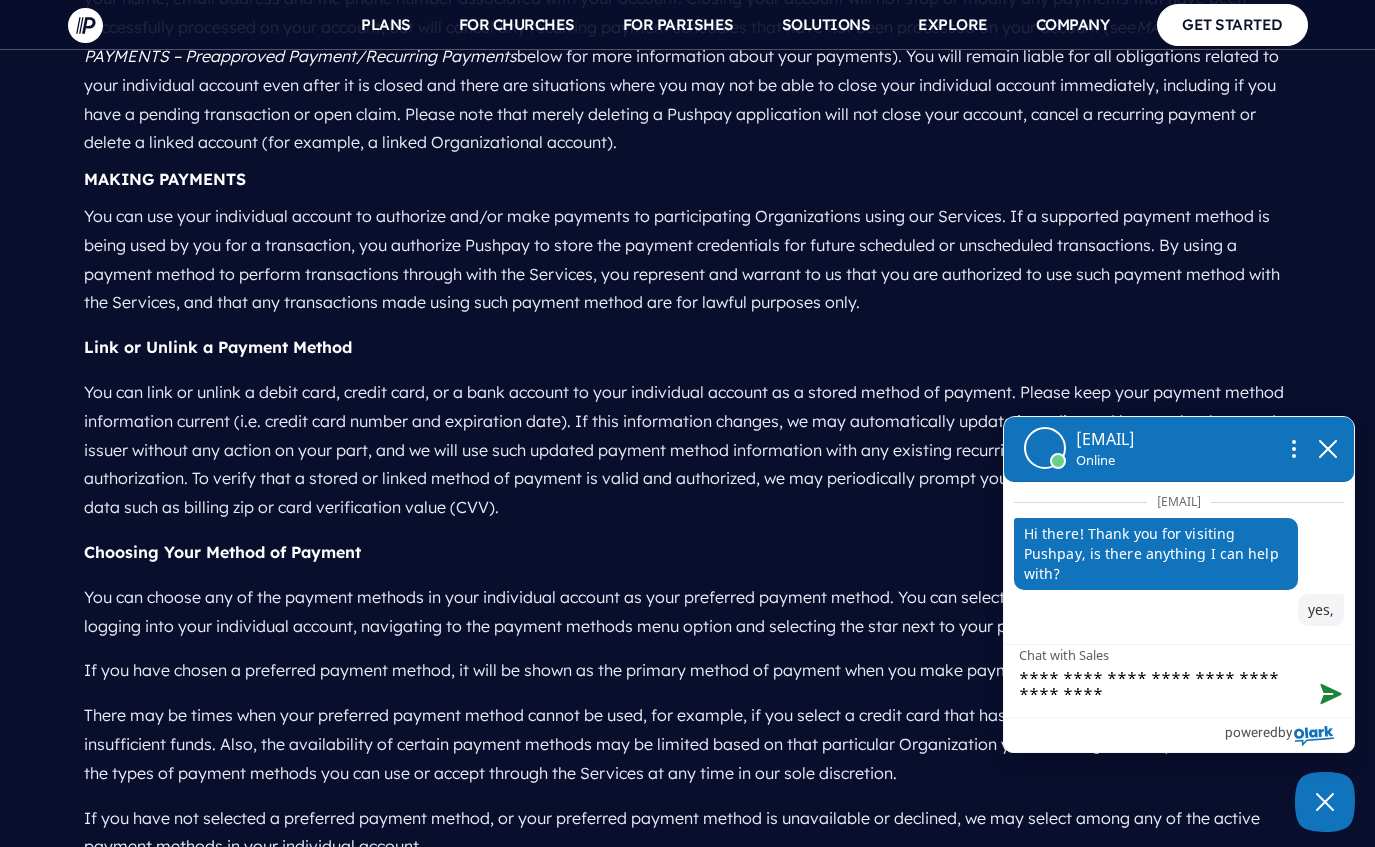 type on "**********" 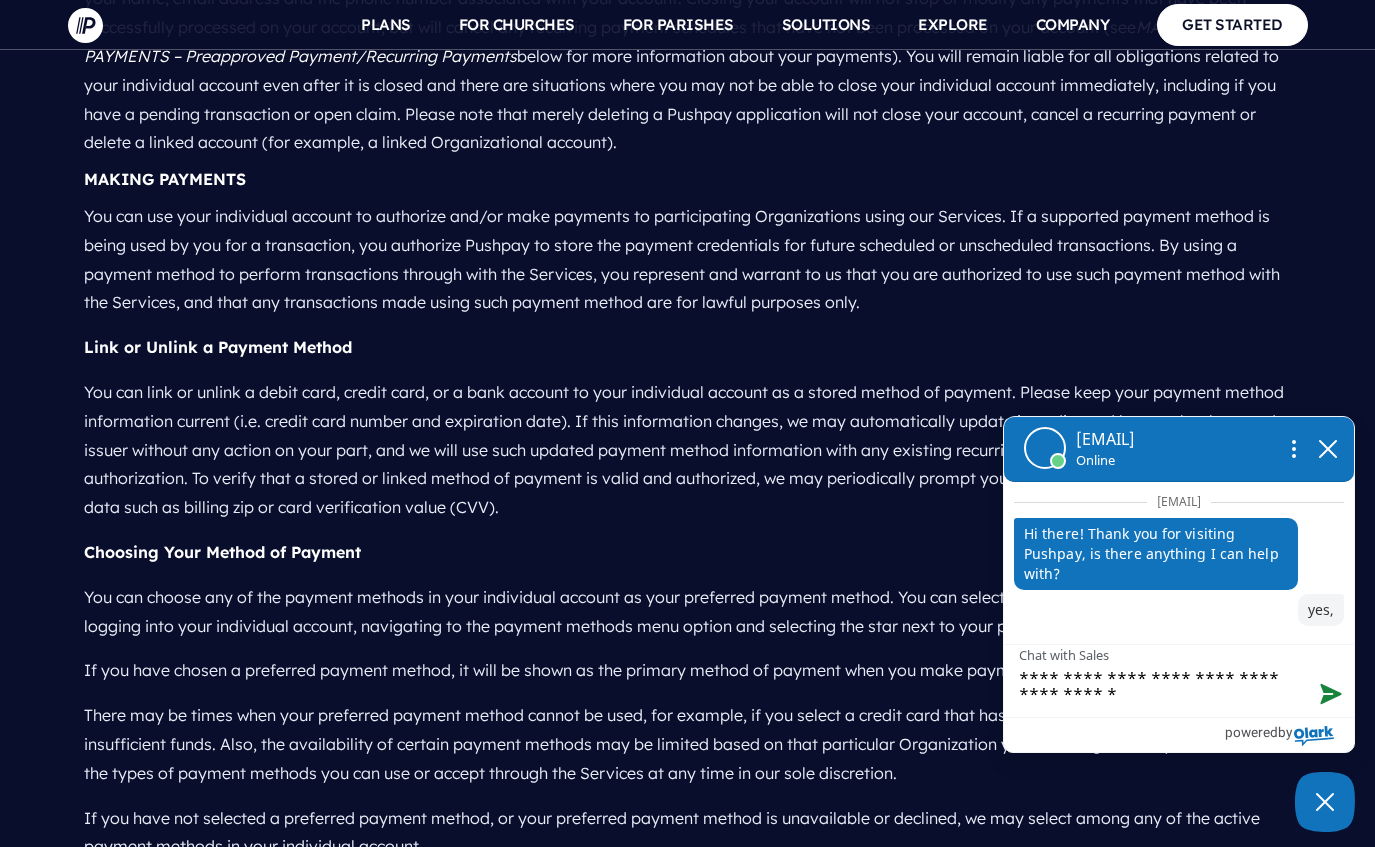 type on "**********" 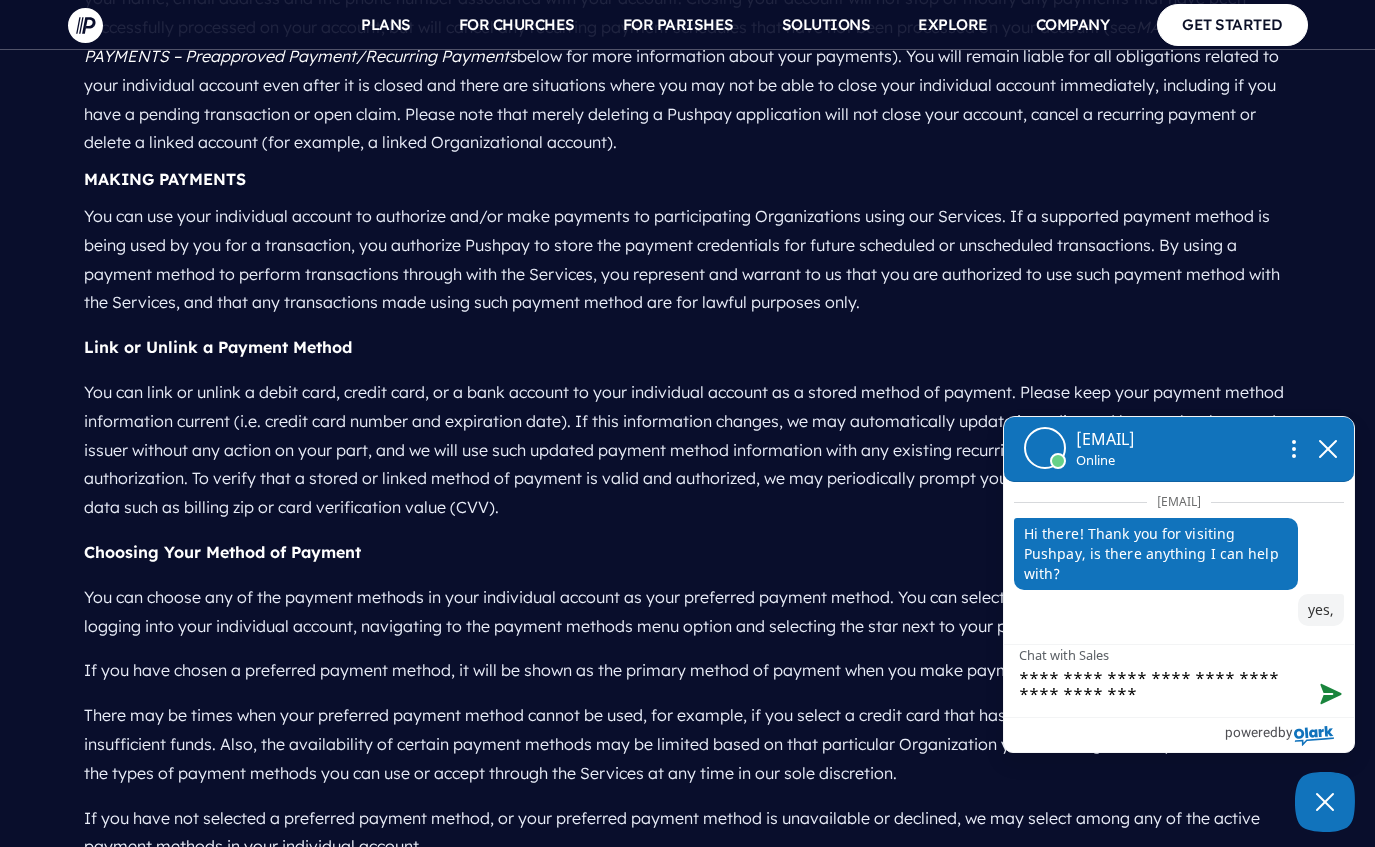 type on "**********" 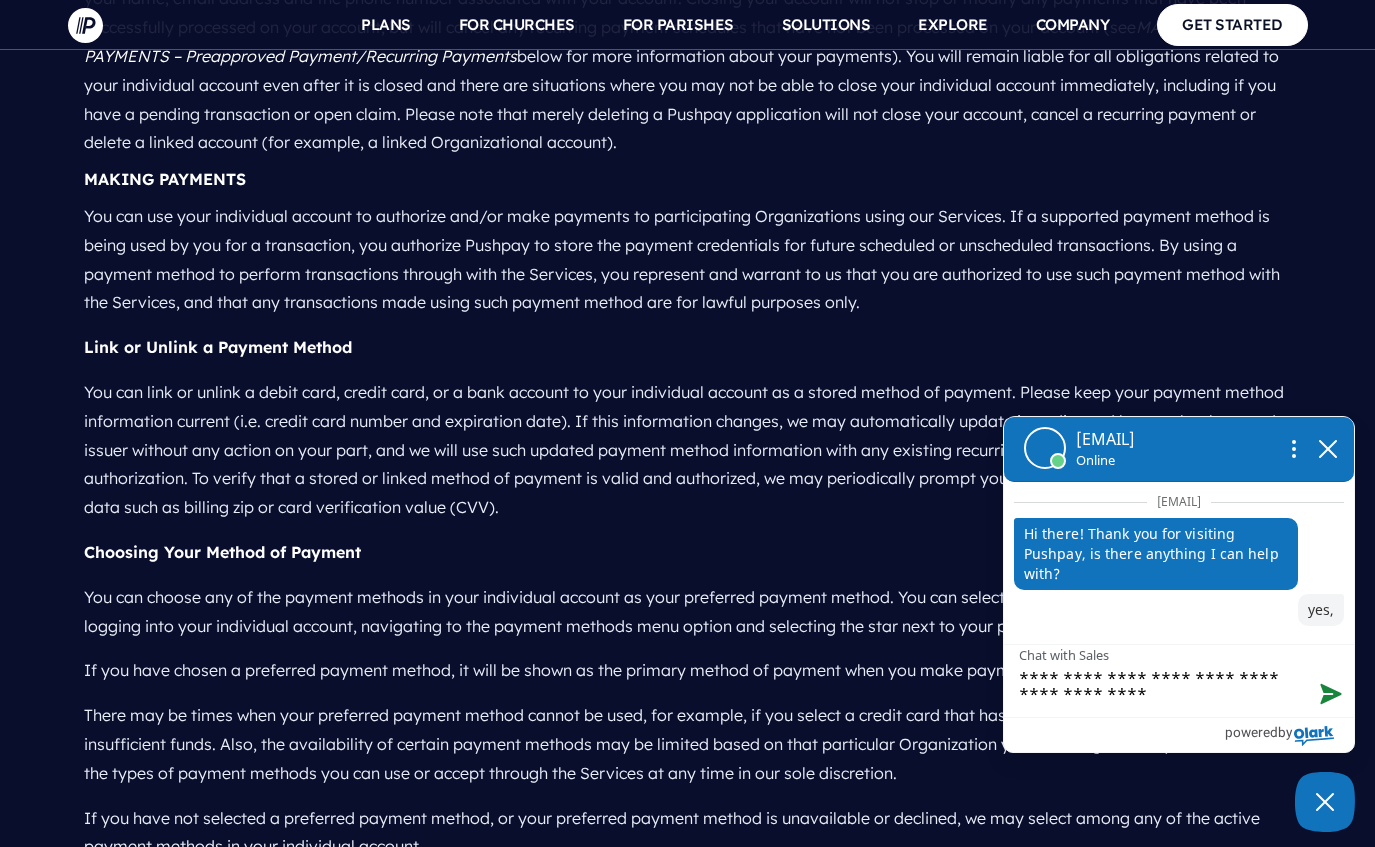 type on "**********" 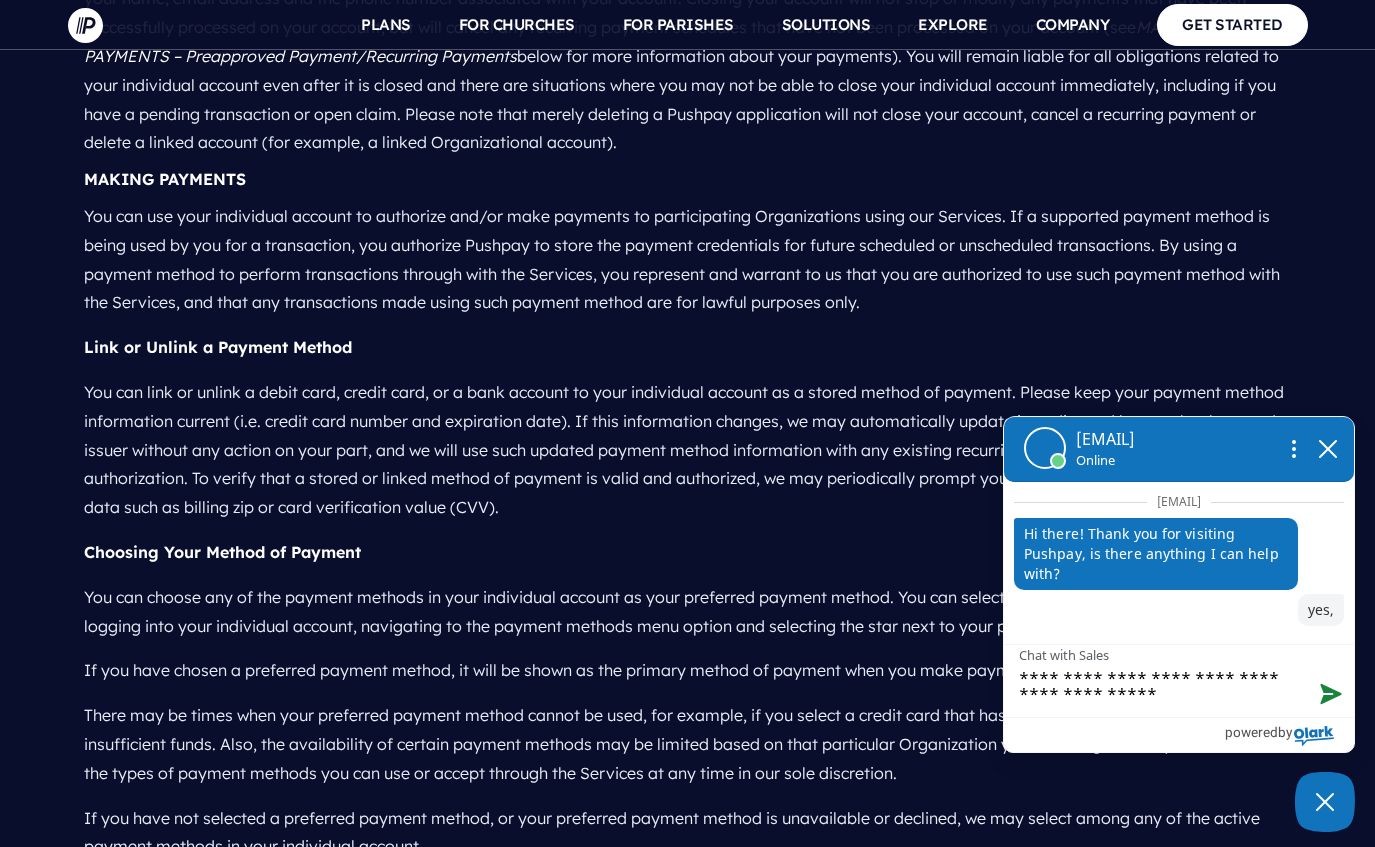 type on "**********" 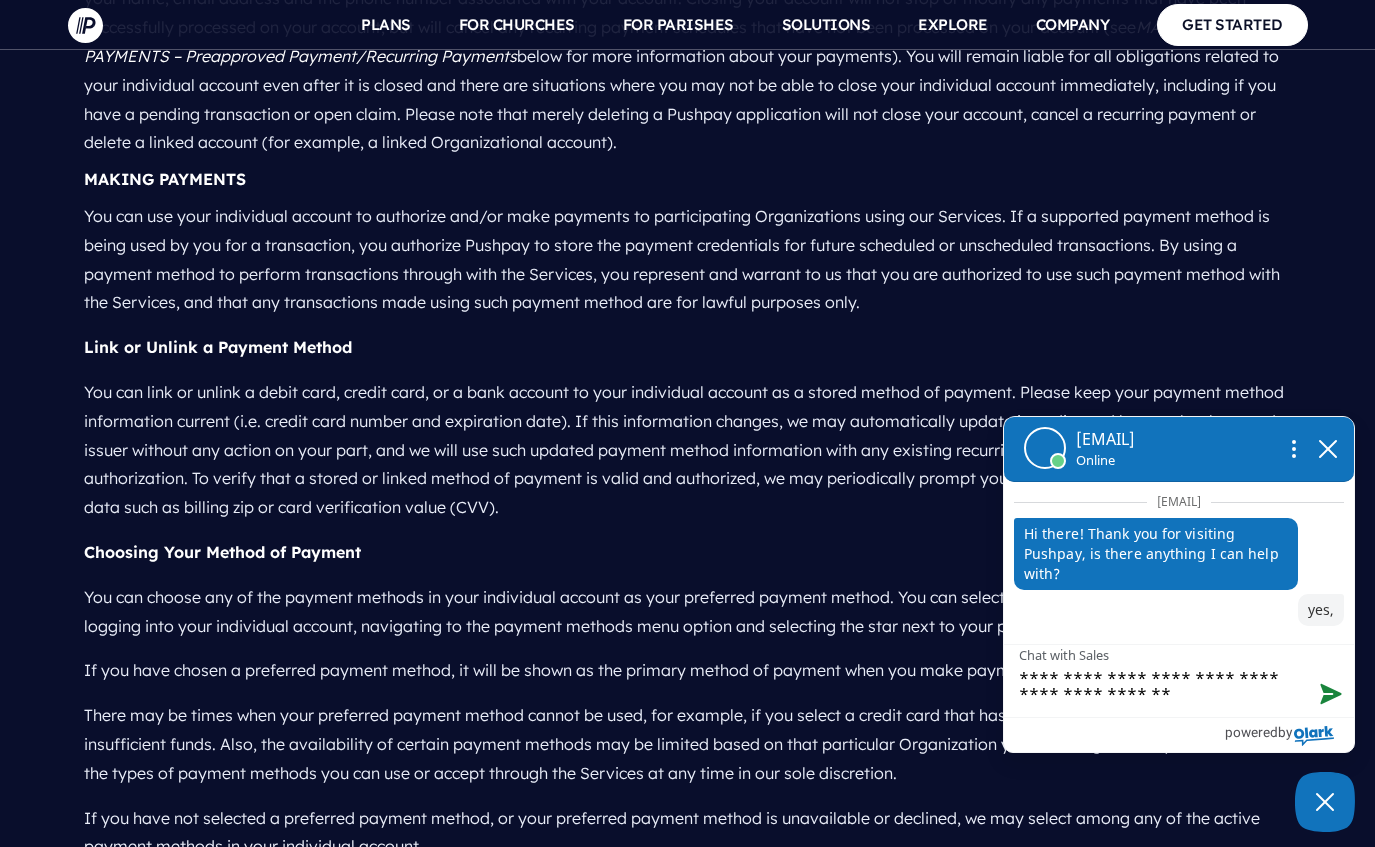 type on "**********" 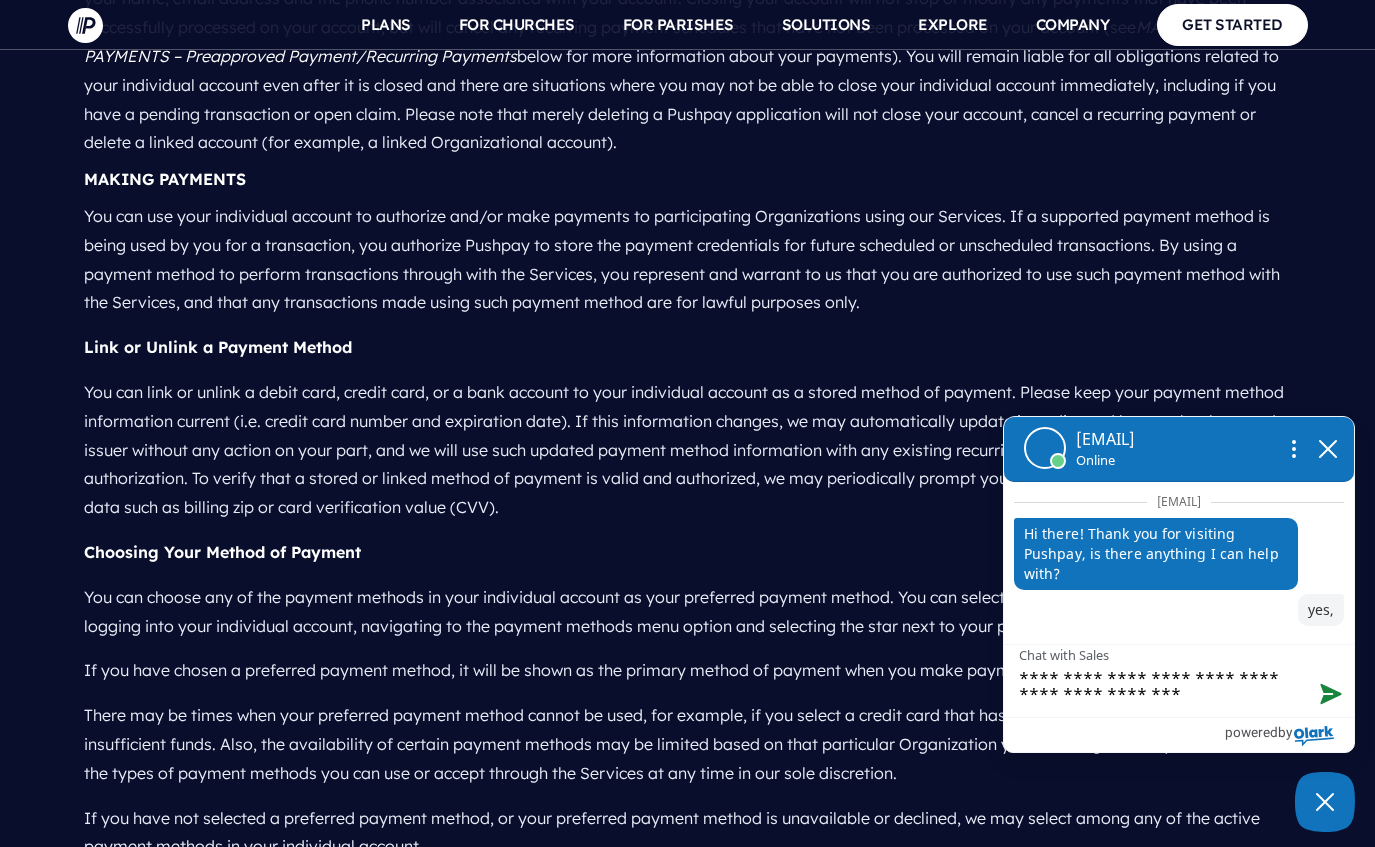 type on "**********" 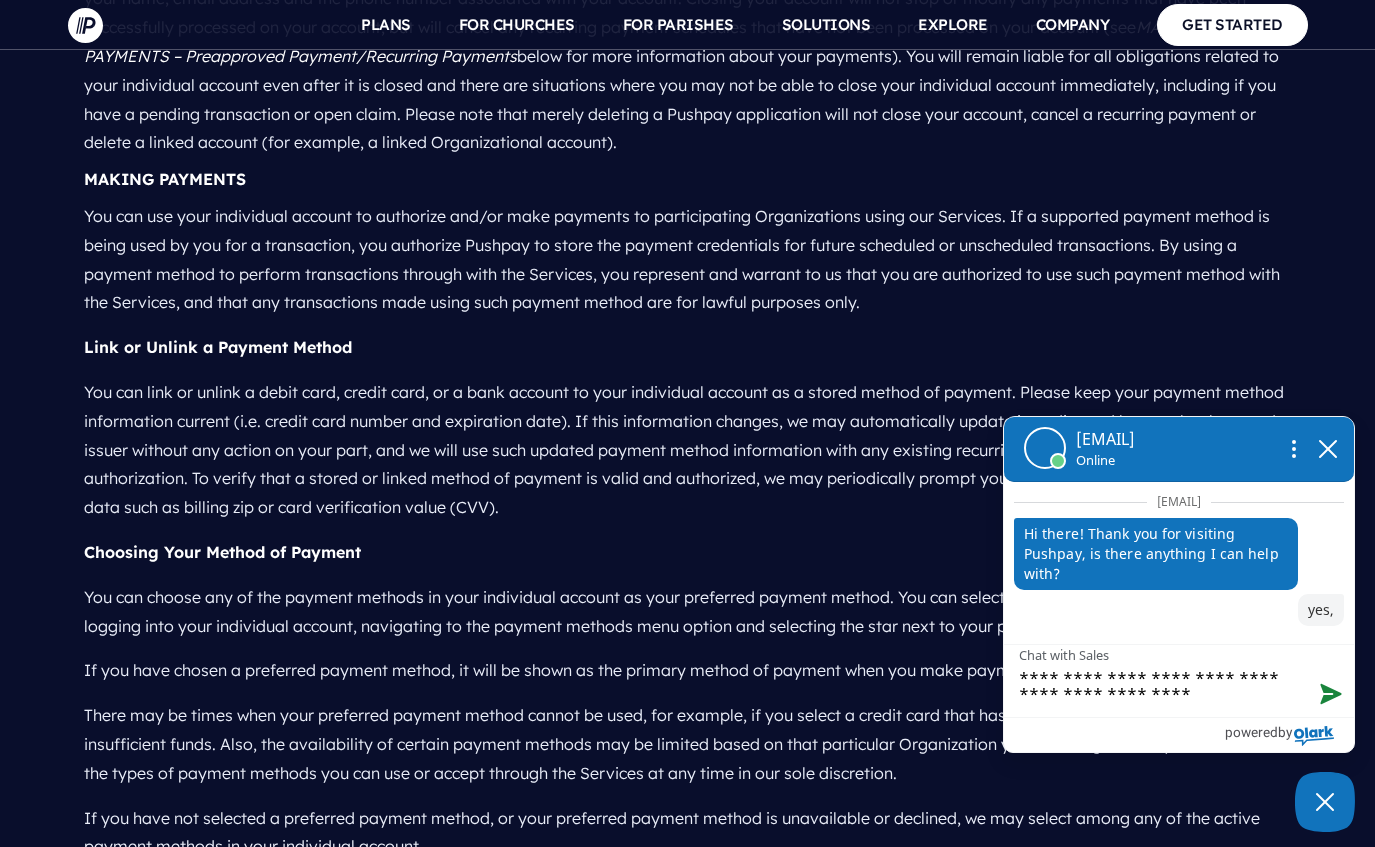 type on "**********" 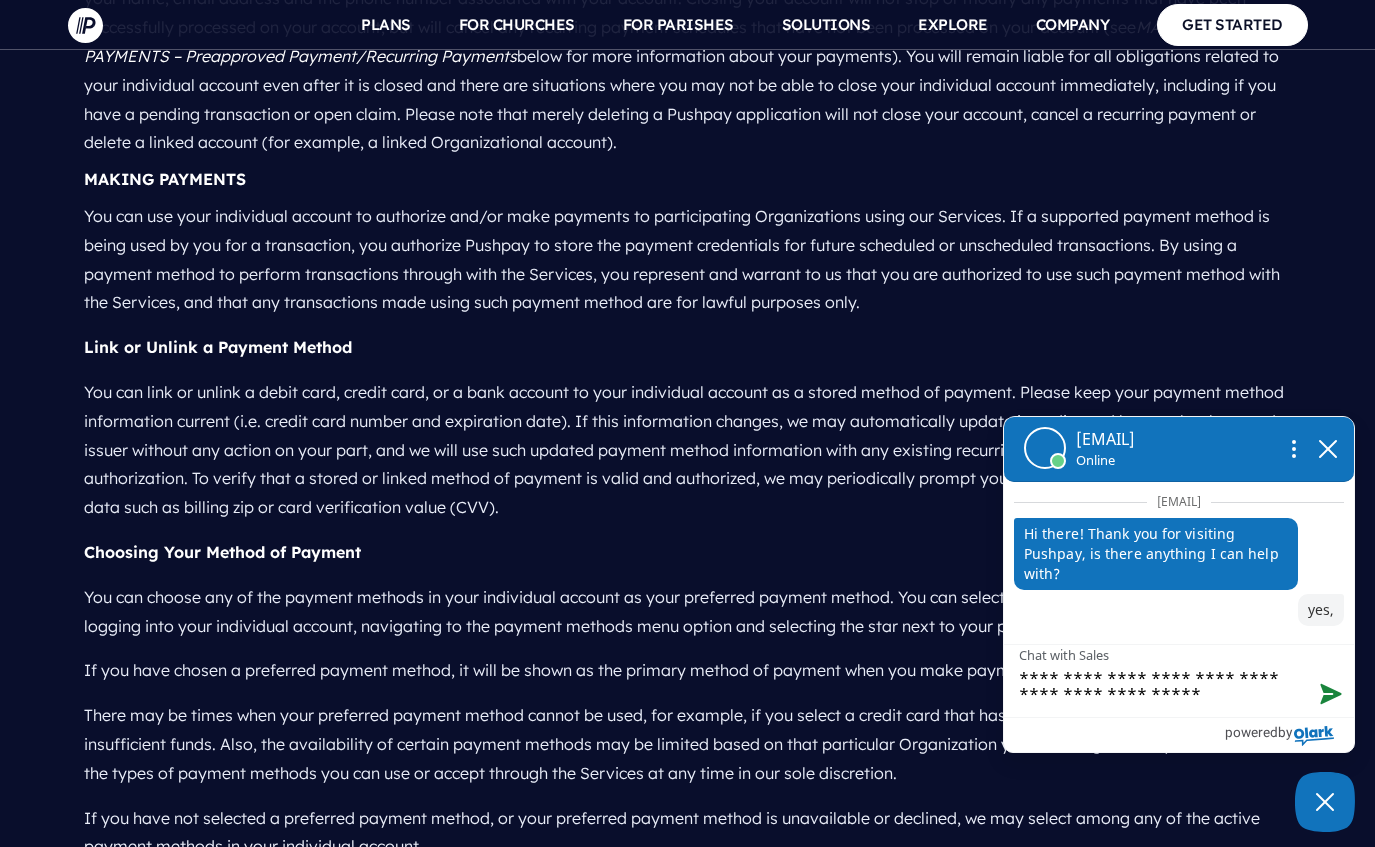 type on "**********" 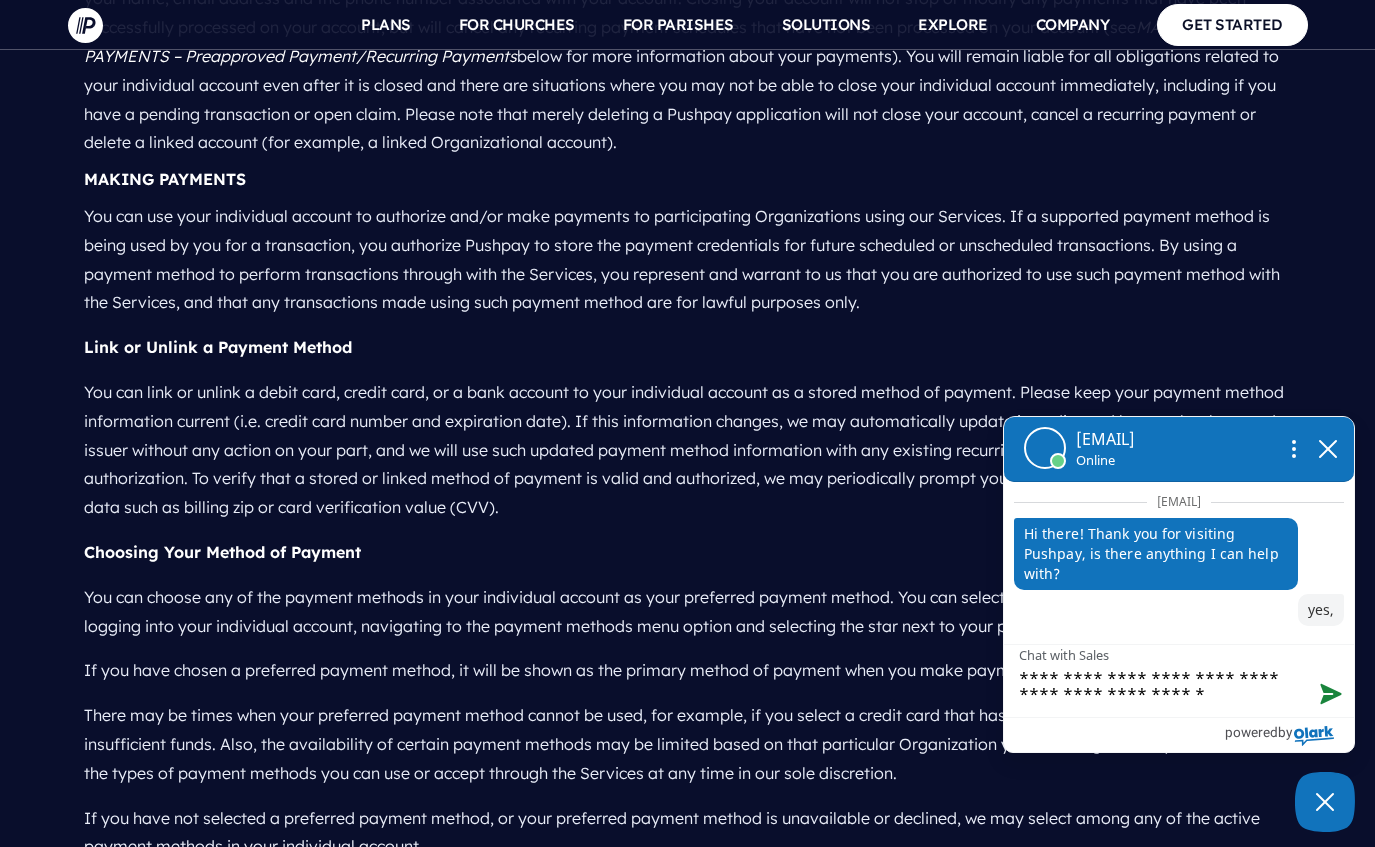 type on "**********" 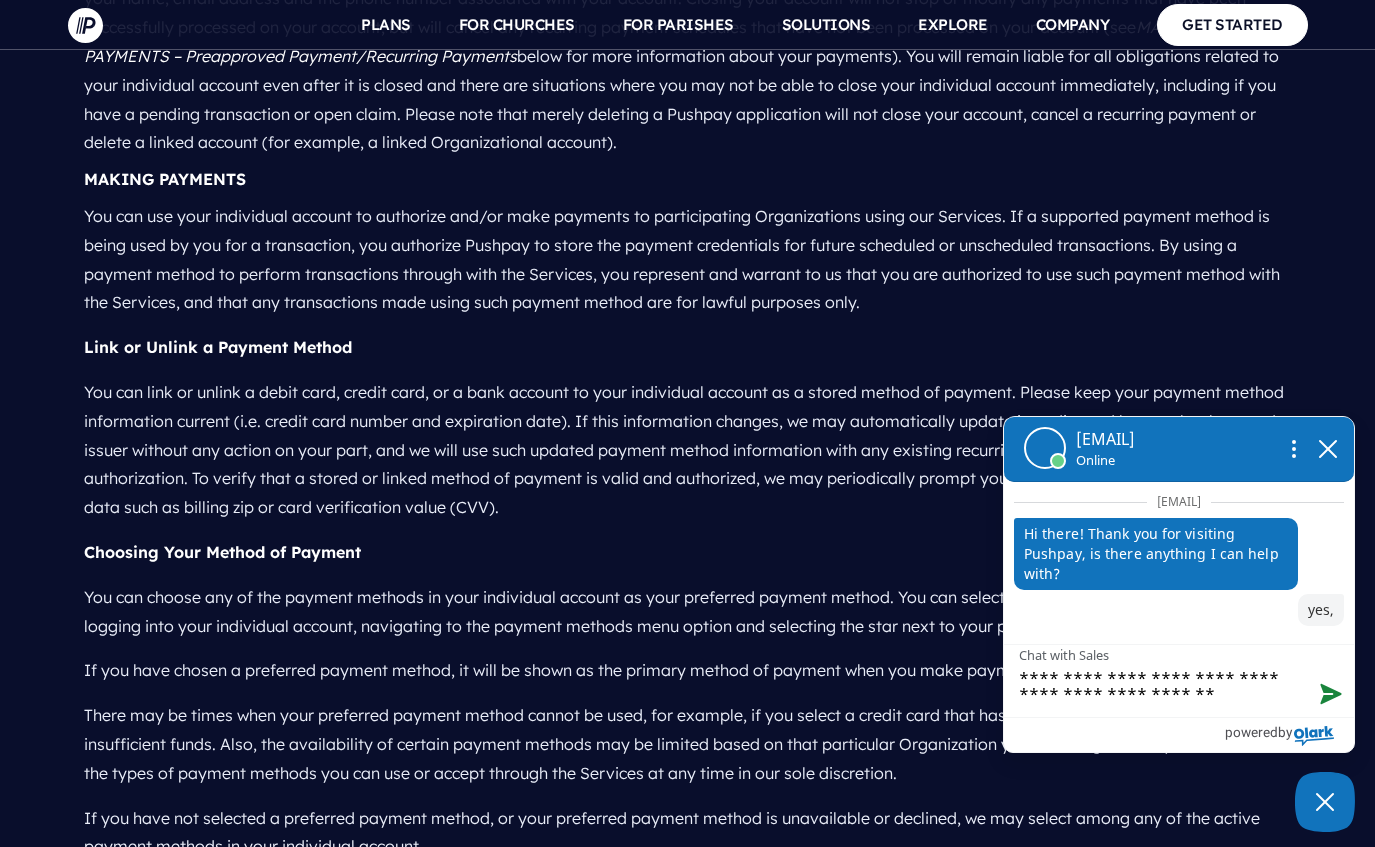 type on "**********" 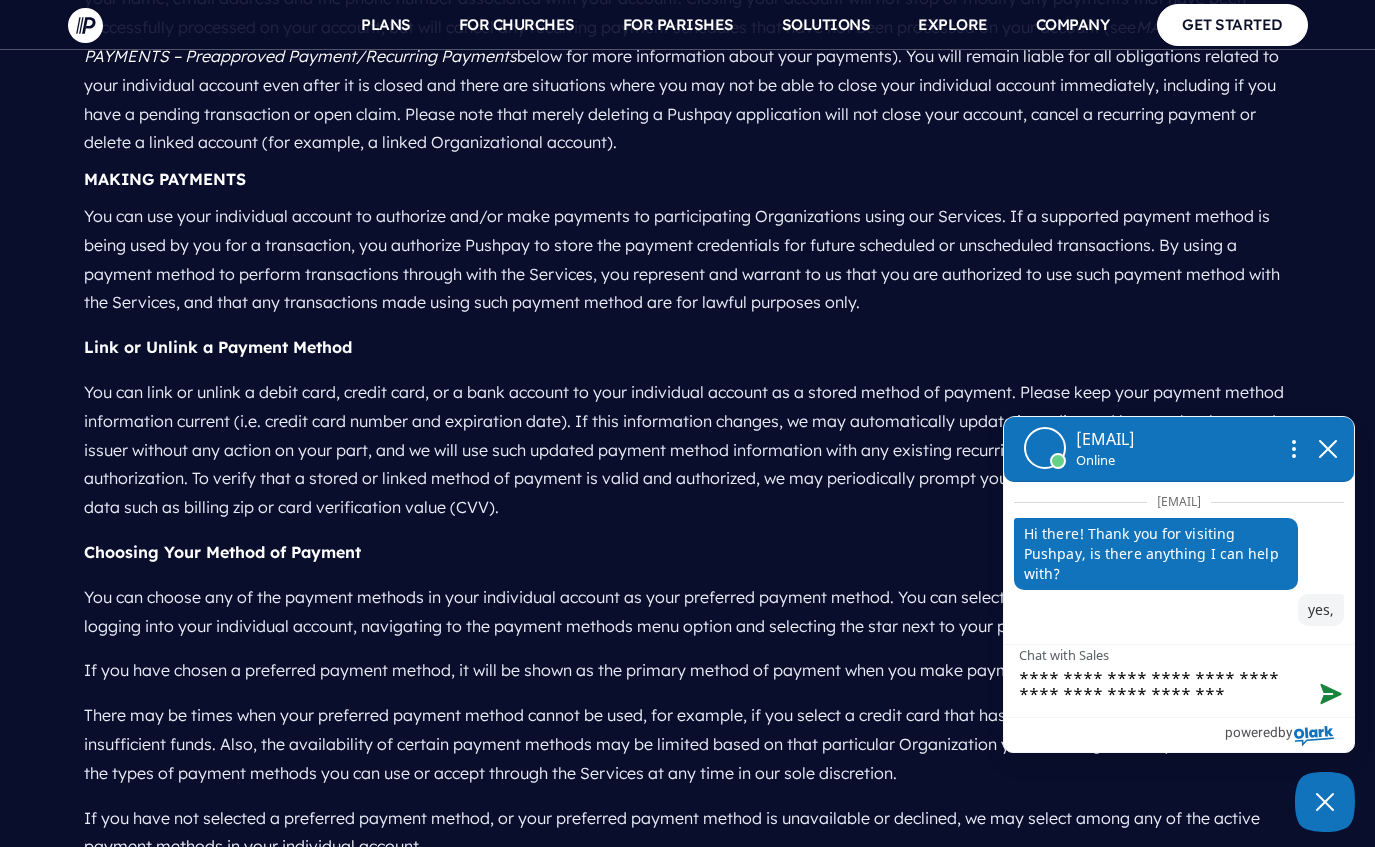 type on "**********" 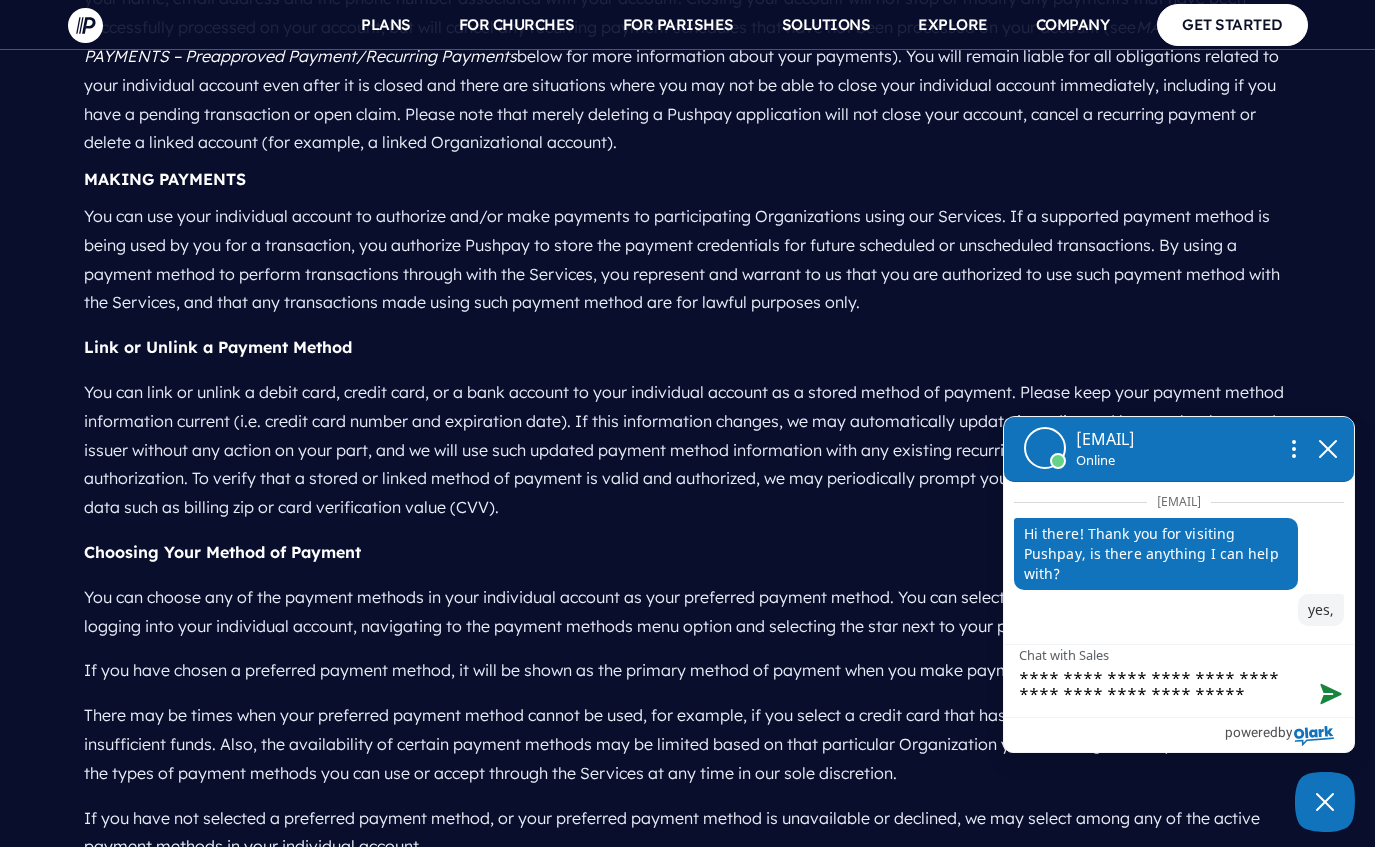 type on "**********" 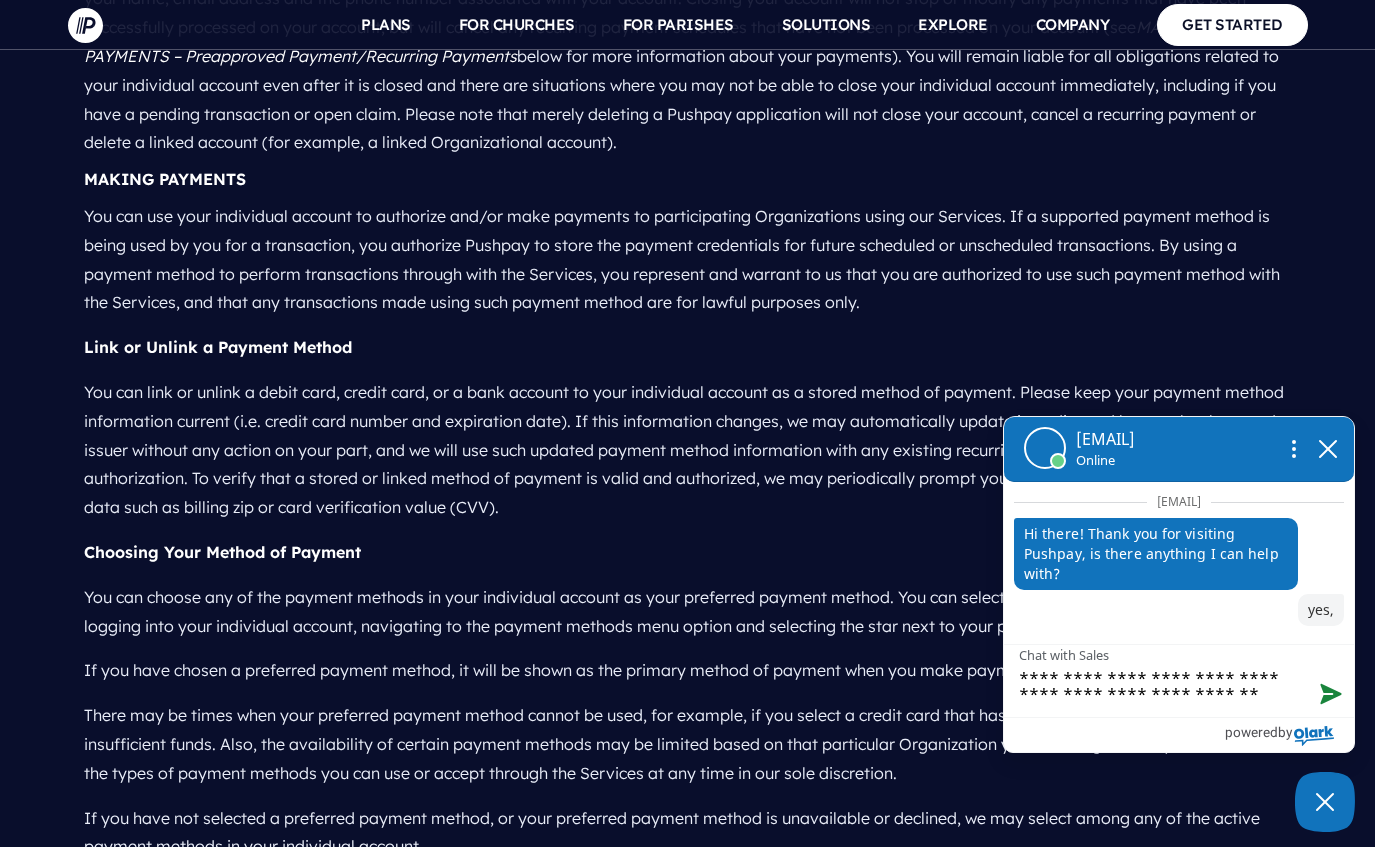 type on "**********" 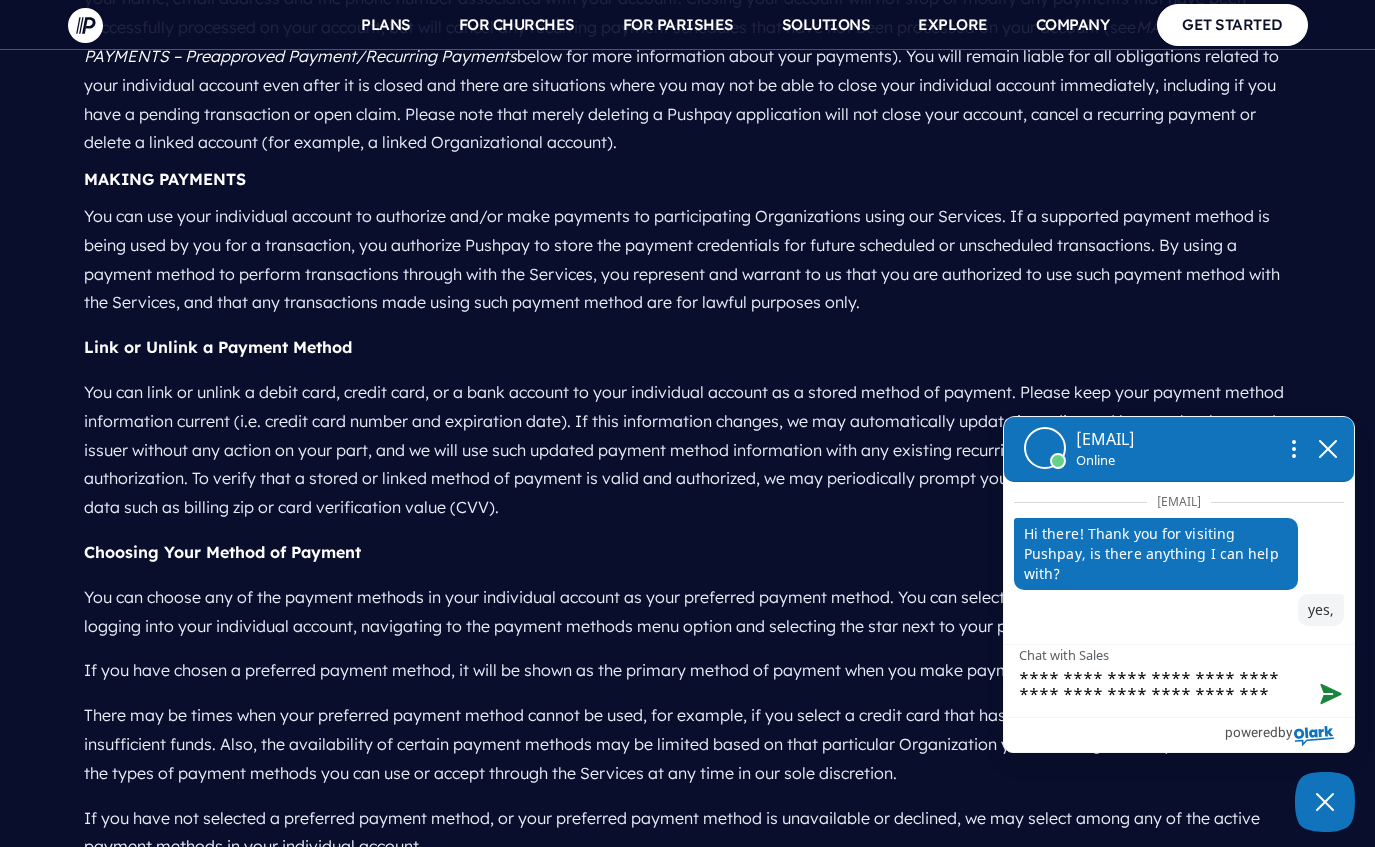 type on "**********" 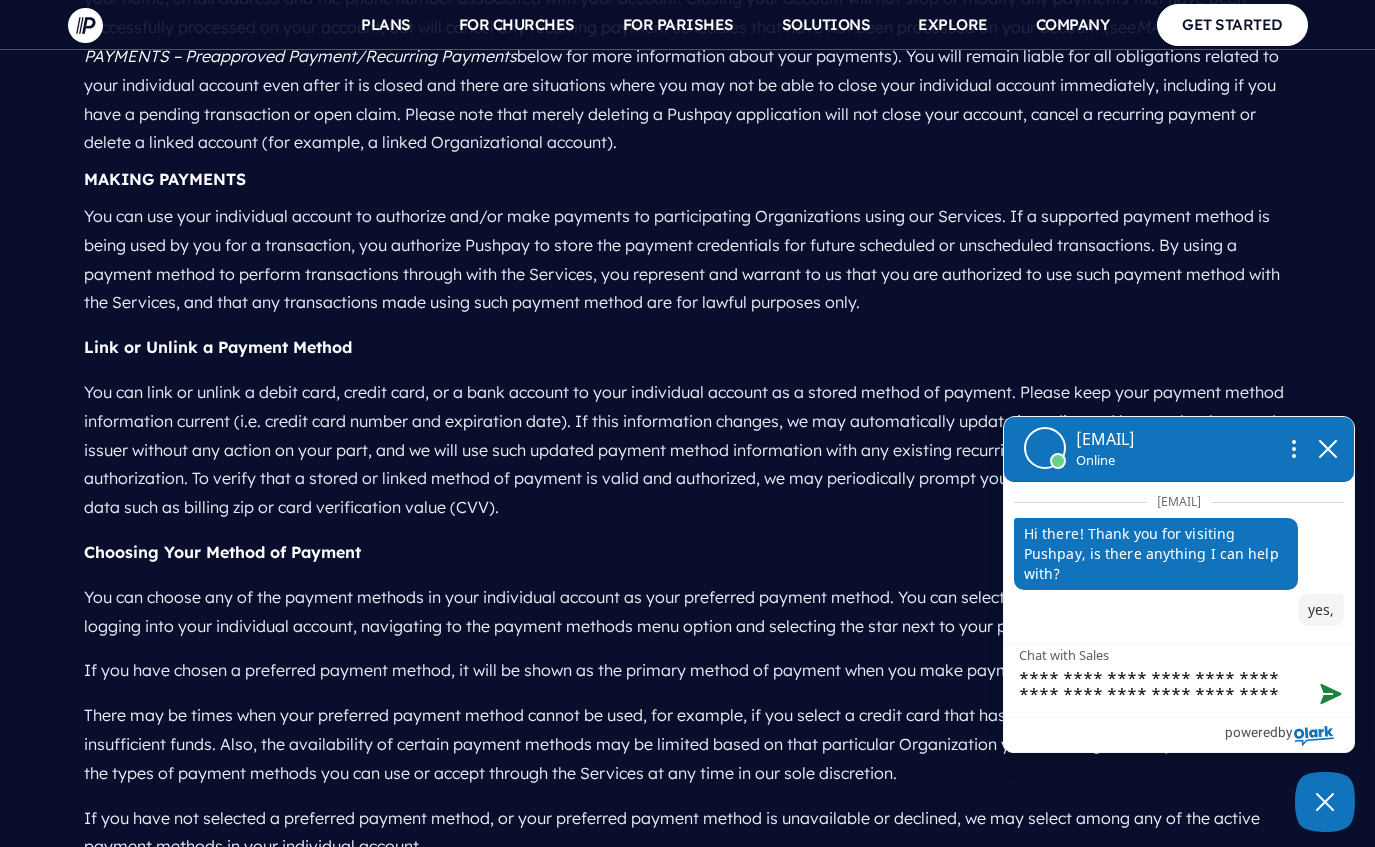 type on "**********" 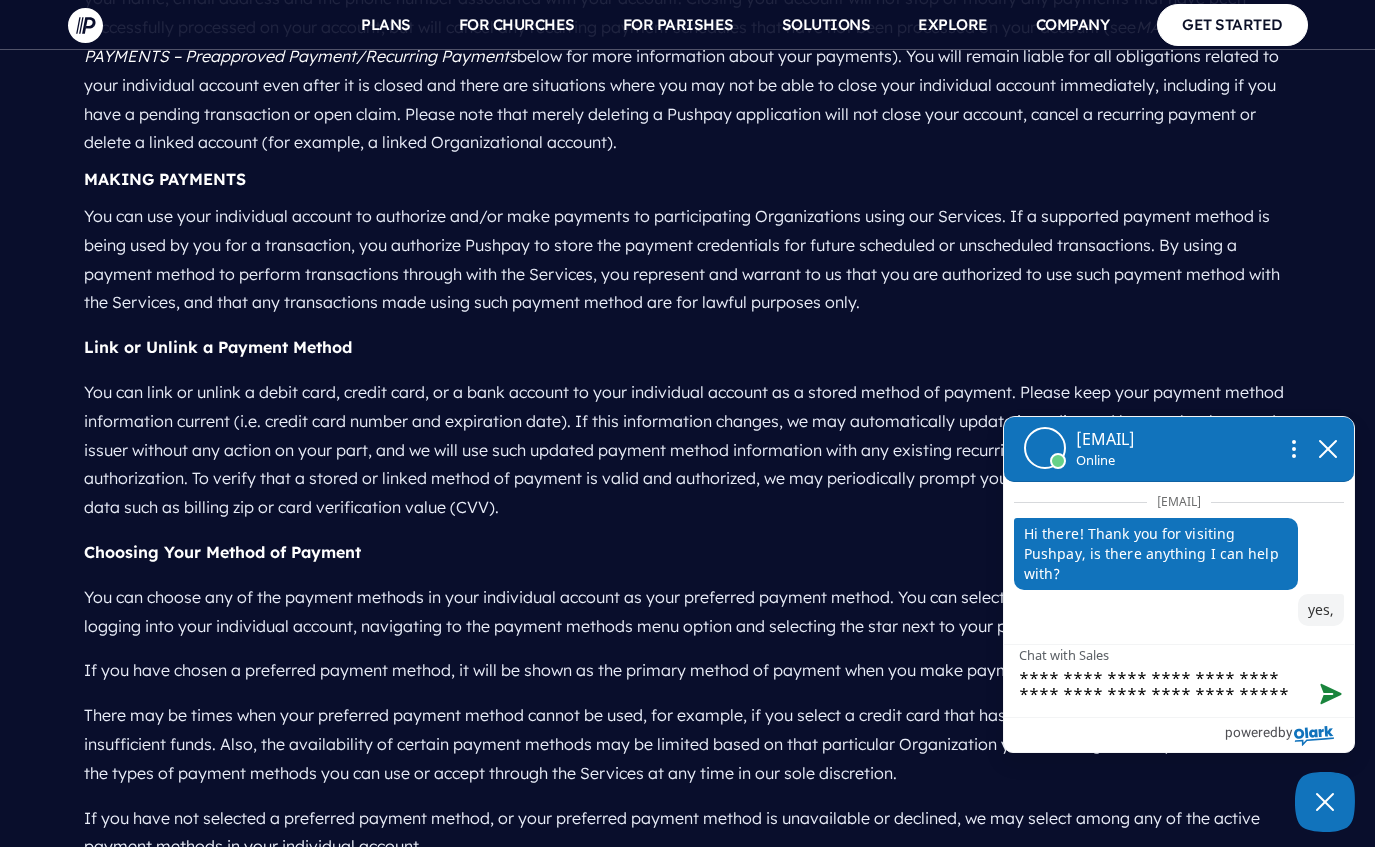 type on "**********" 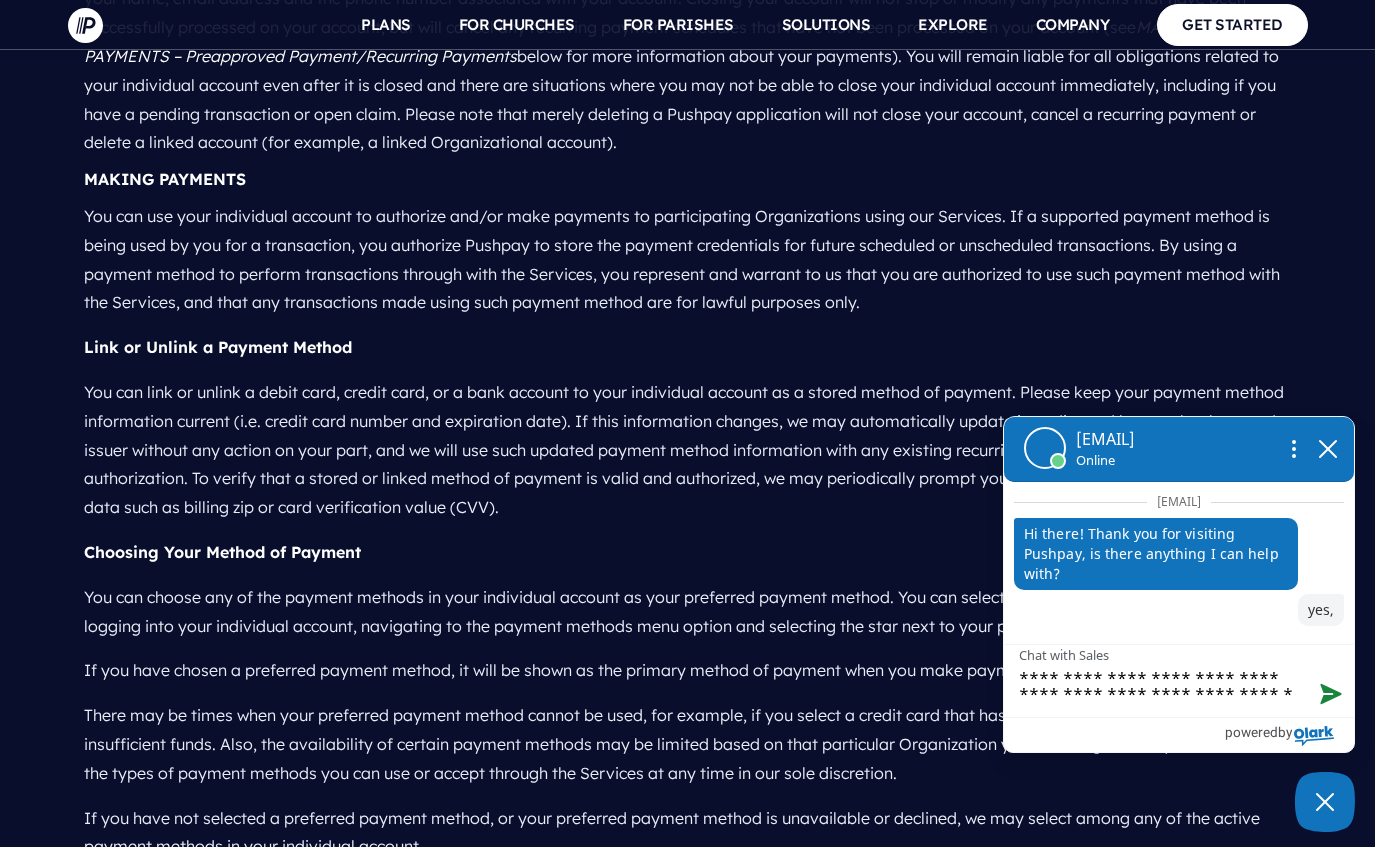 type 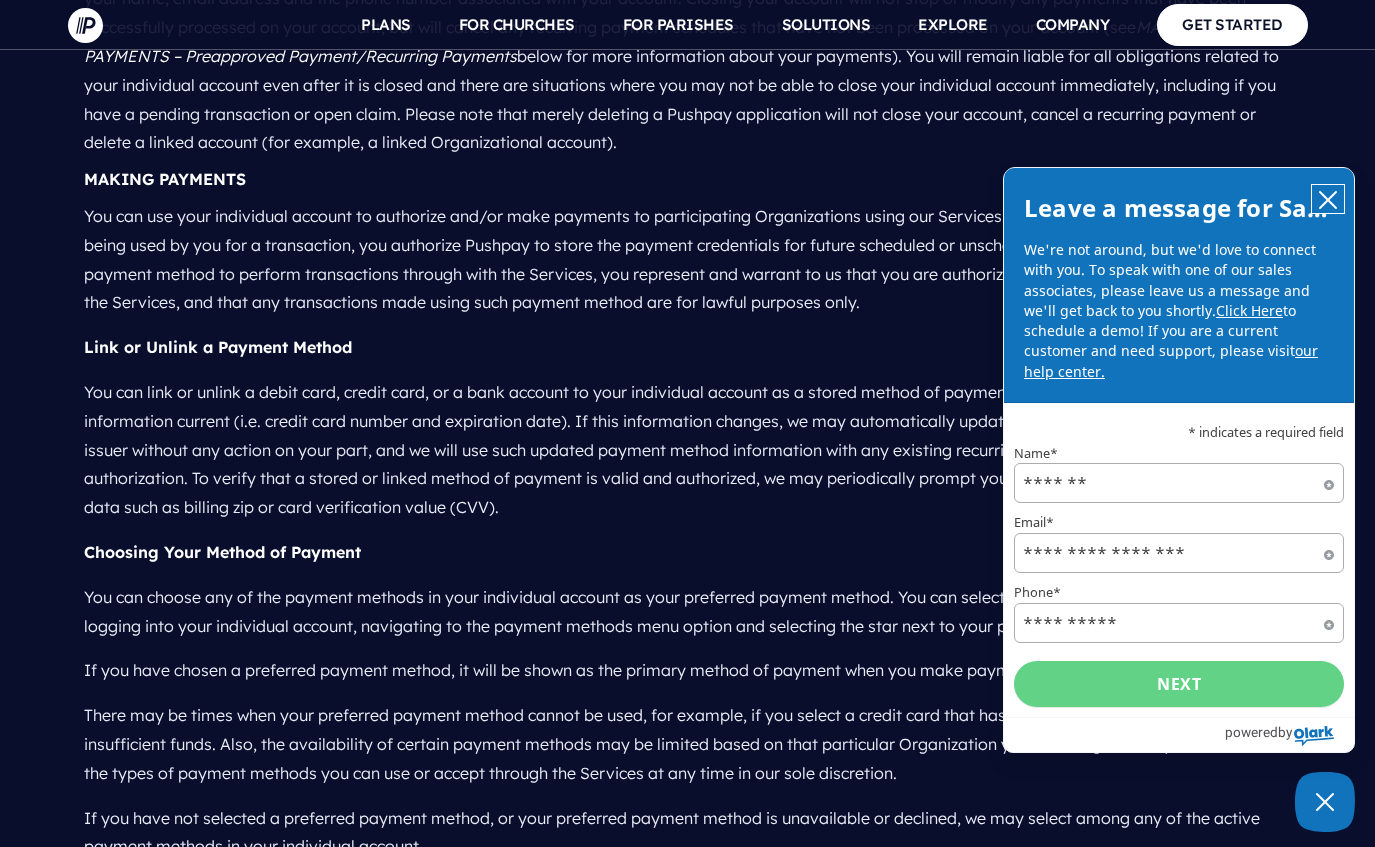 click 